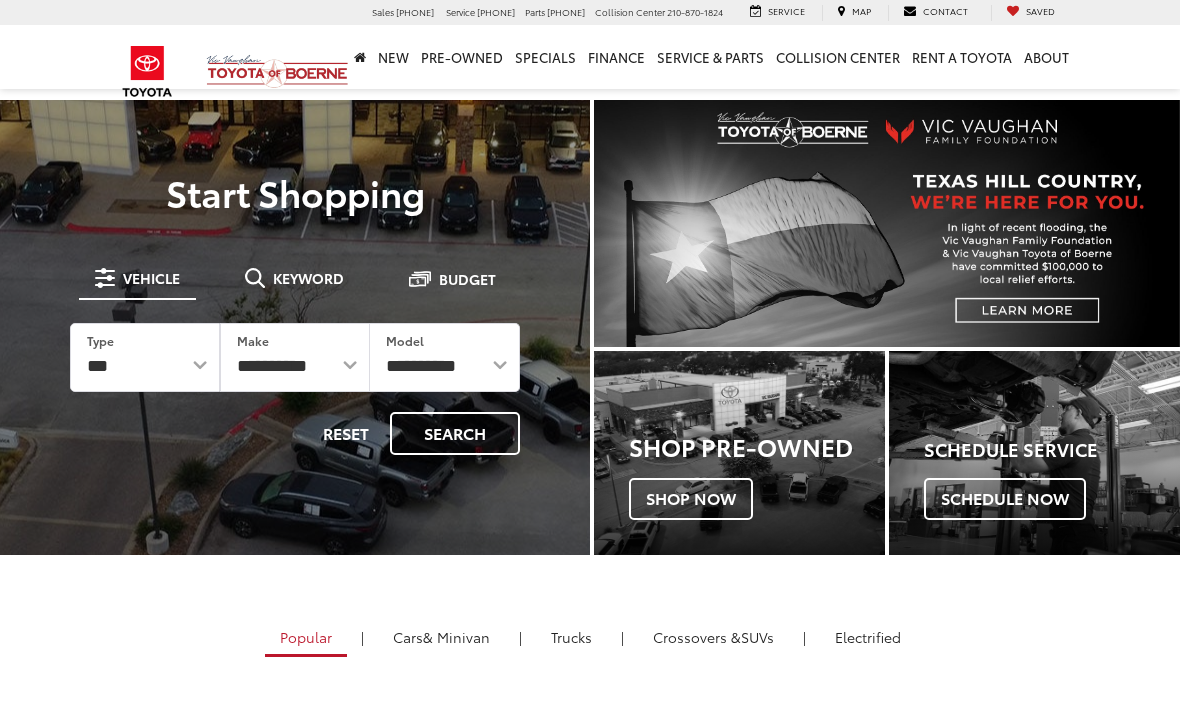 scroll, scrollTop: 0, scrollLeft: 0, axis: both 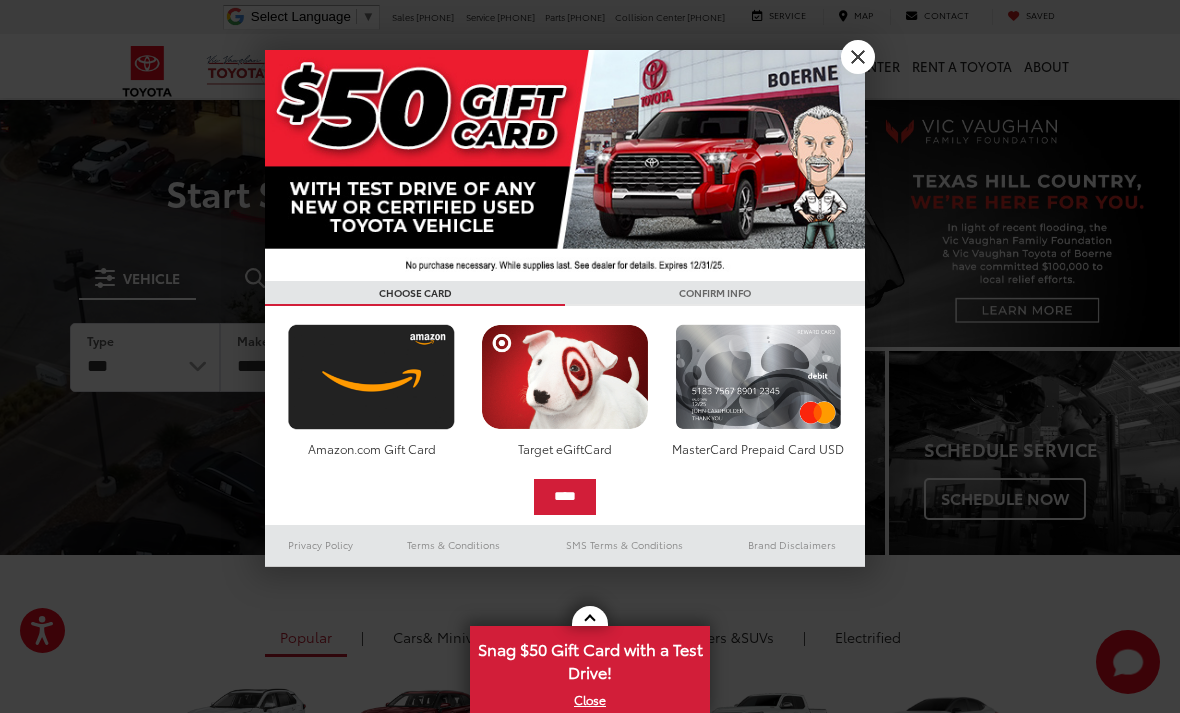 click at bounding box center [565, 165] 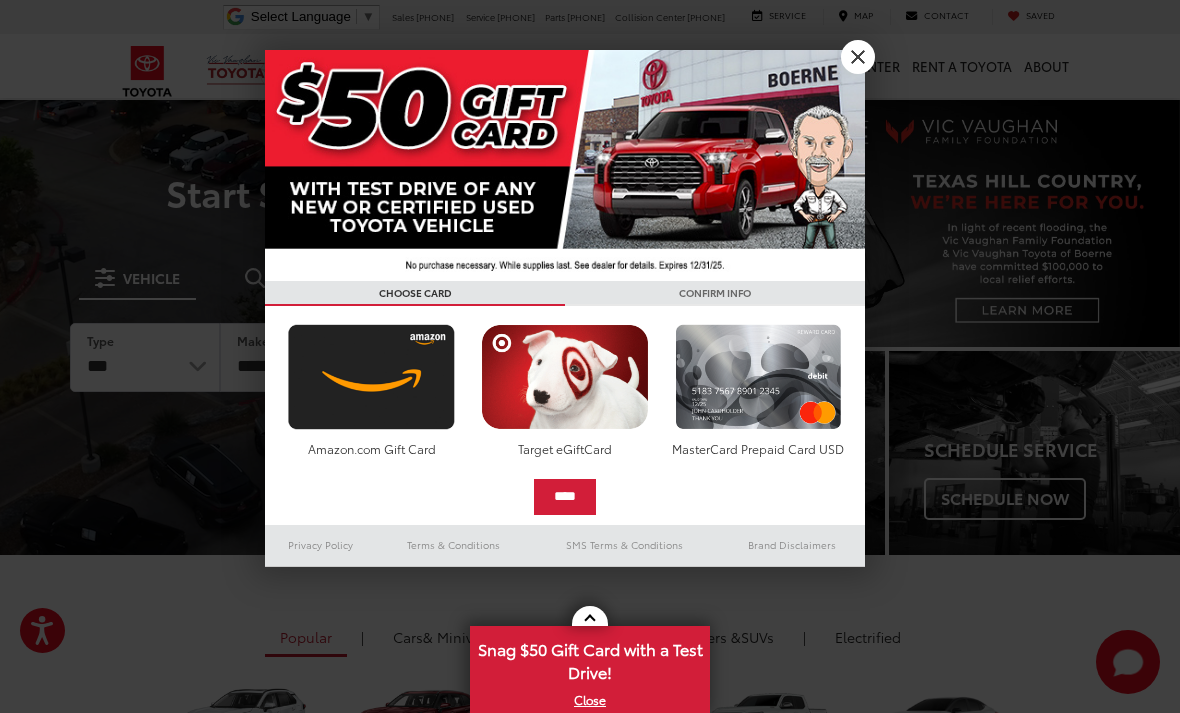 click on "X" at bounding box center (858, 57) 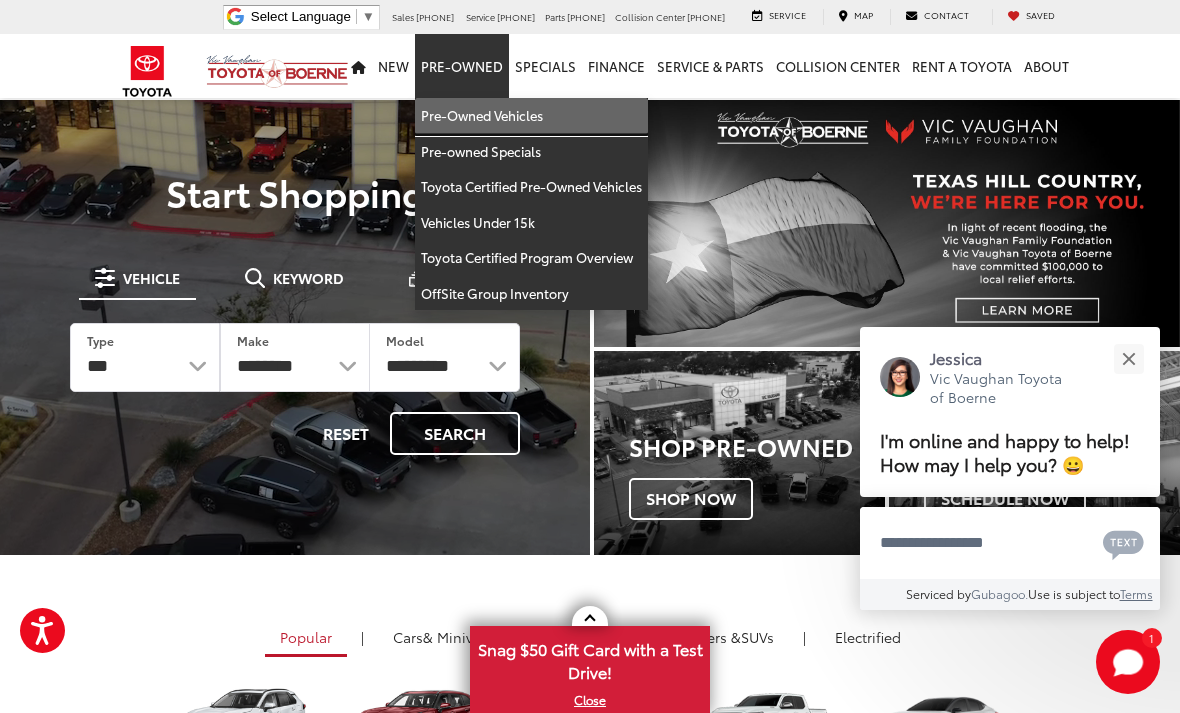 click on "Pre-Owned Vehicles" at bounding box center [531, 116] 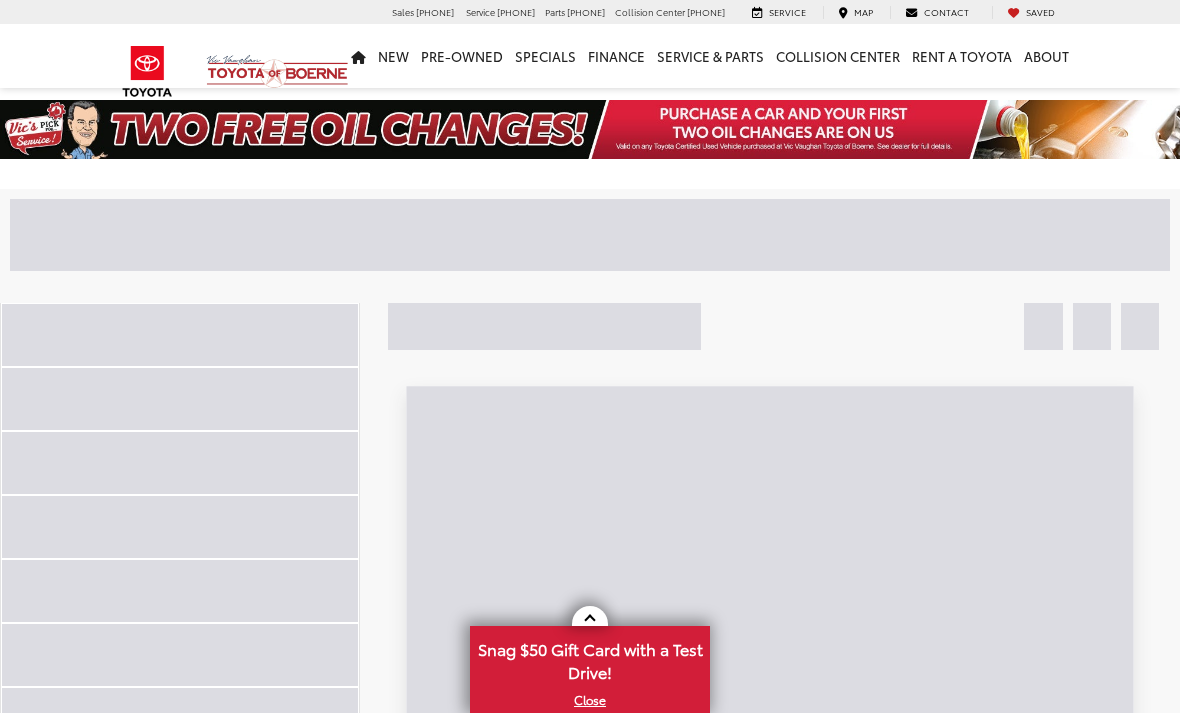 scroll, scrollTop: 0, scrollLeft: 0, axis: both 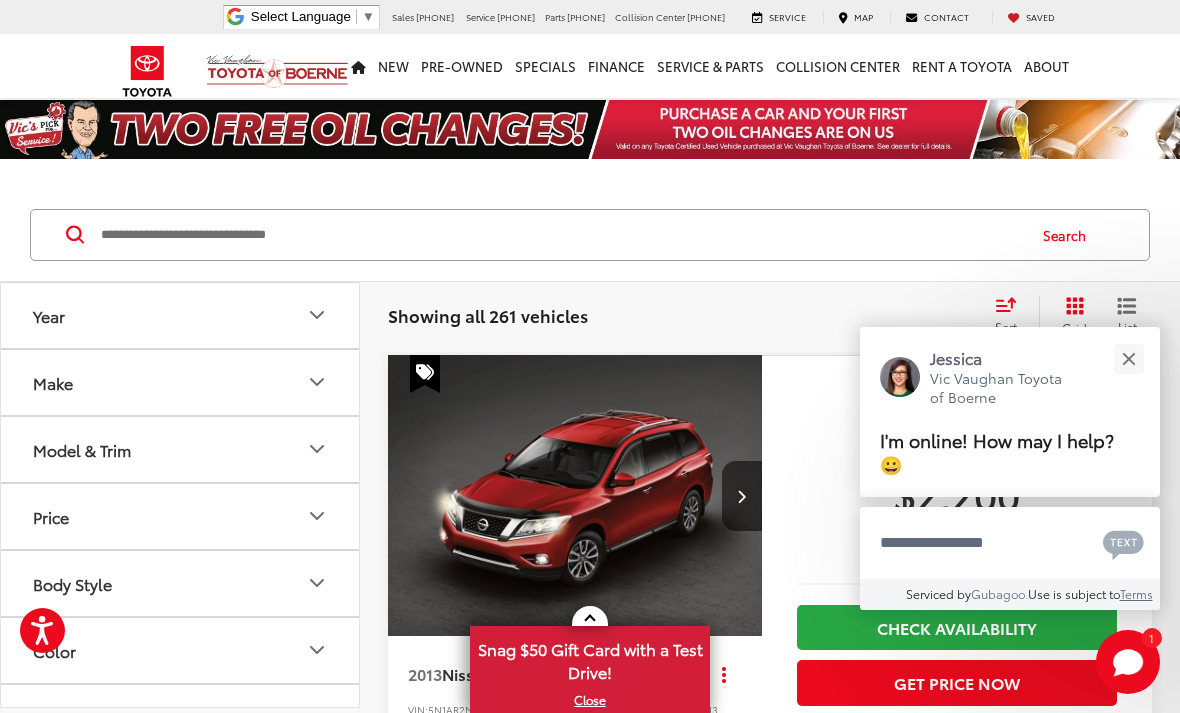 click at bounding box center (1128, 358) 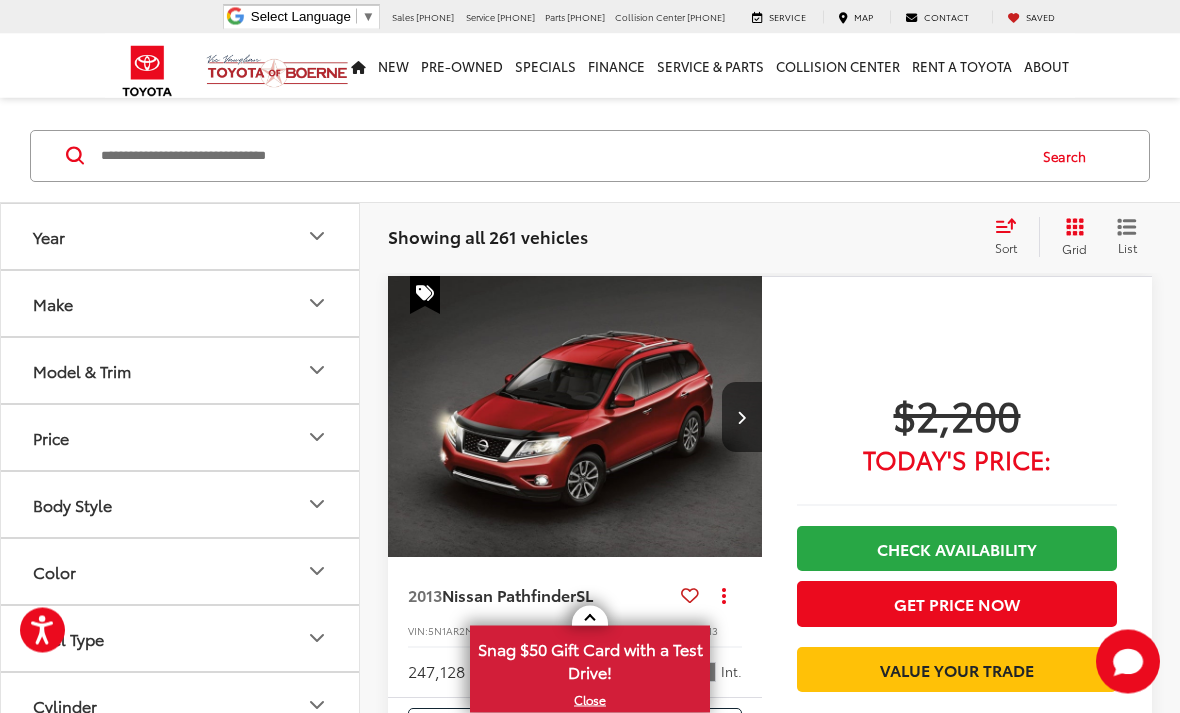 scroll, scrollTop: 179, scrollLeft: 0, axis: vertical 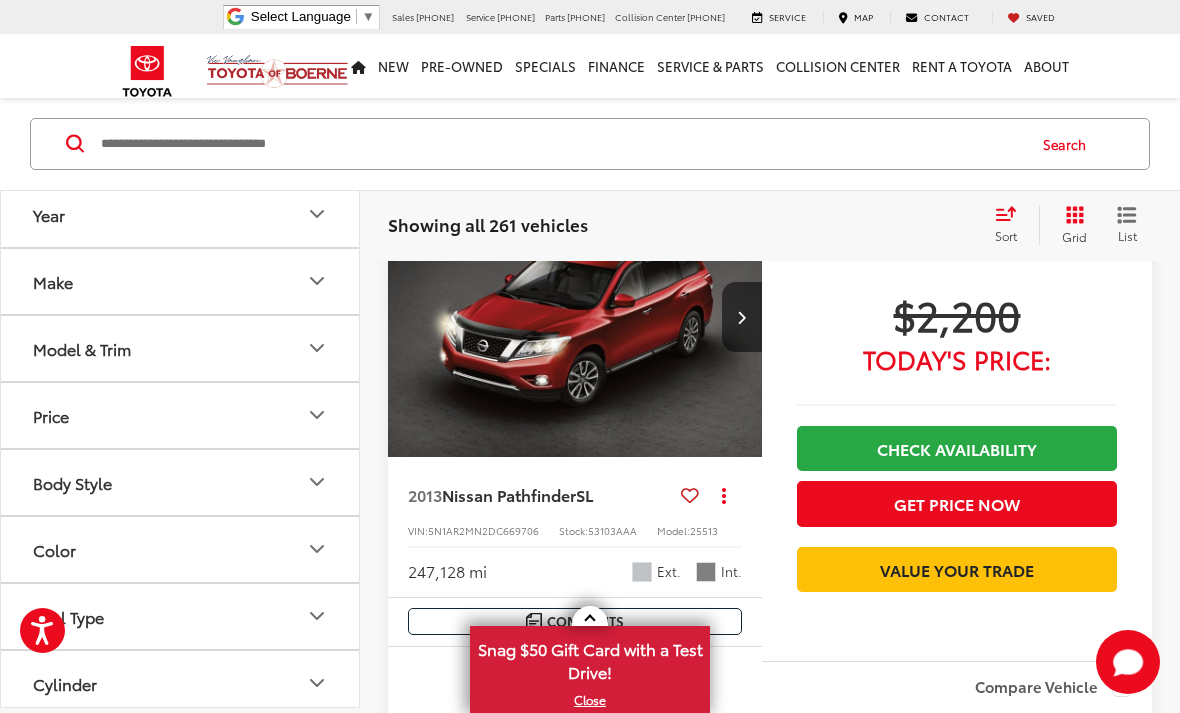 click on "Body Style" at bounding box center [181, 482] 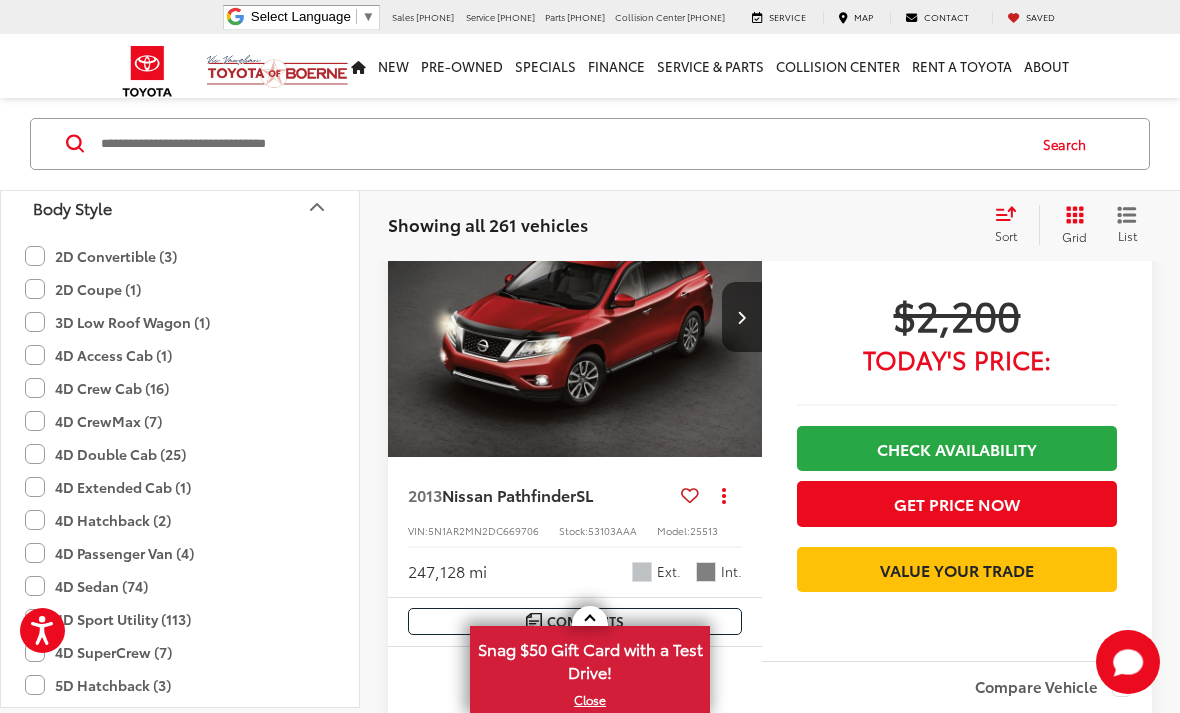 scroll, scrollTop: 261, scrollLeft: 0, axis: vertical 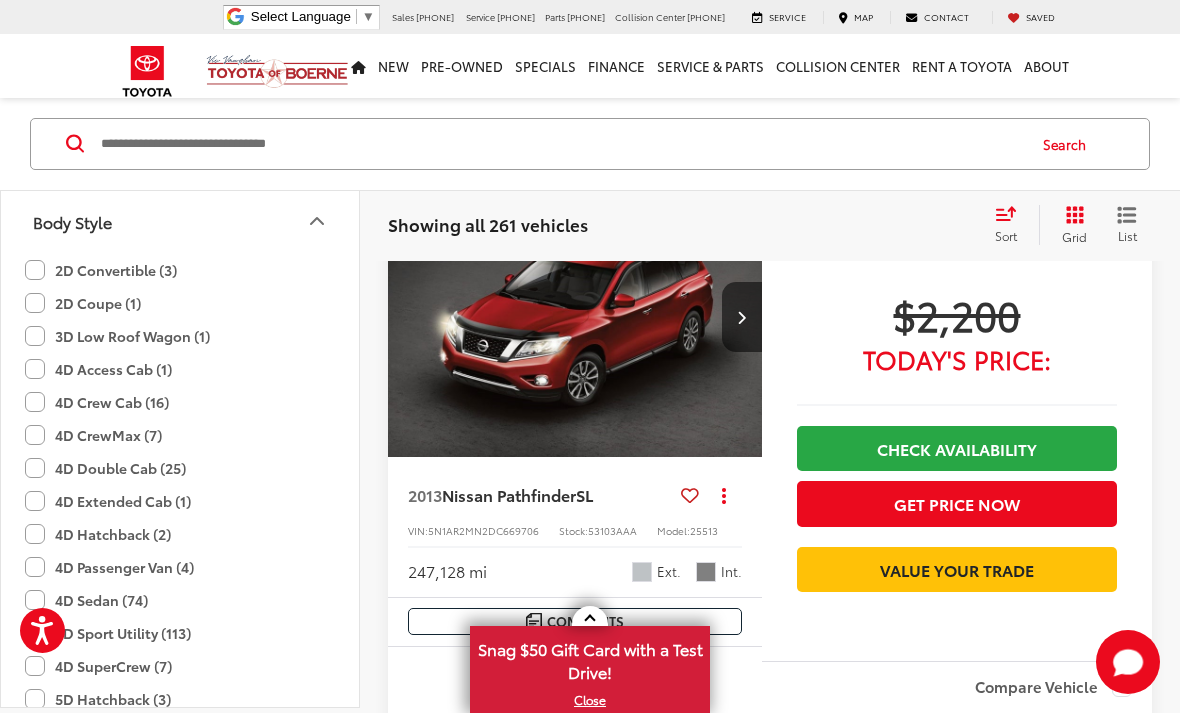 click 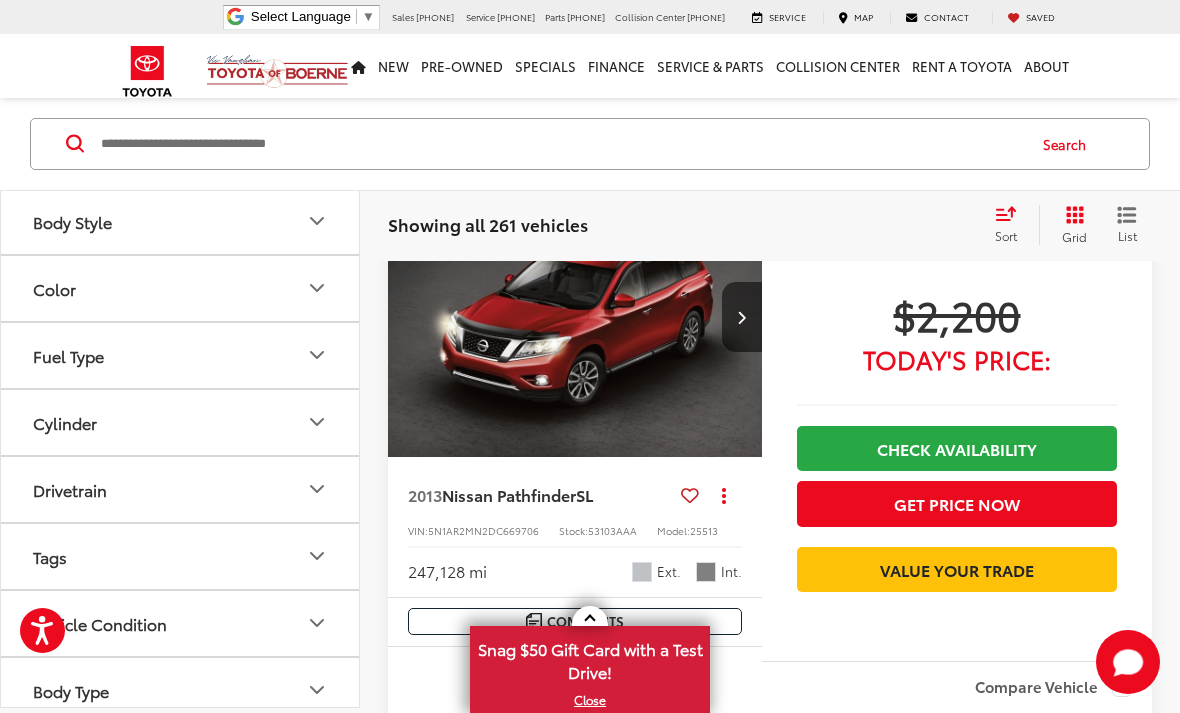 click on "Drivetrain" at bounding box center [181, 489] 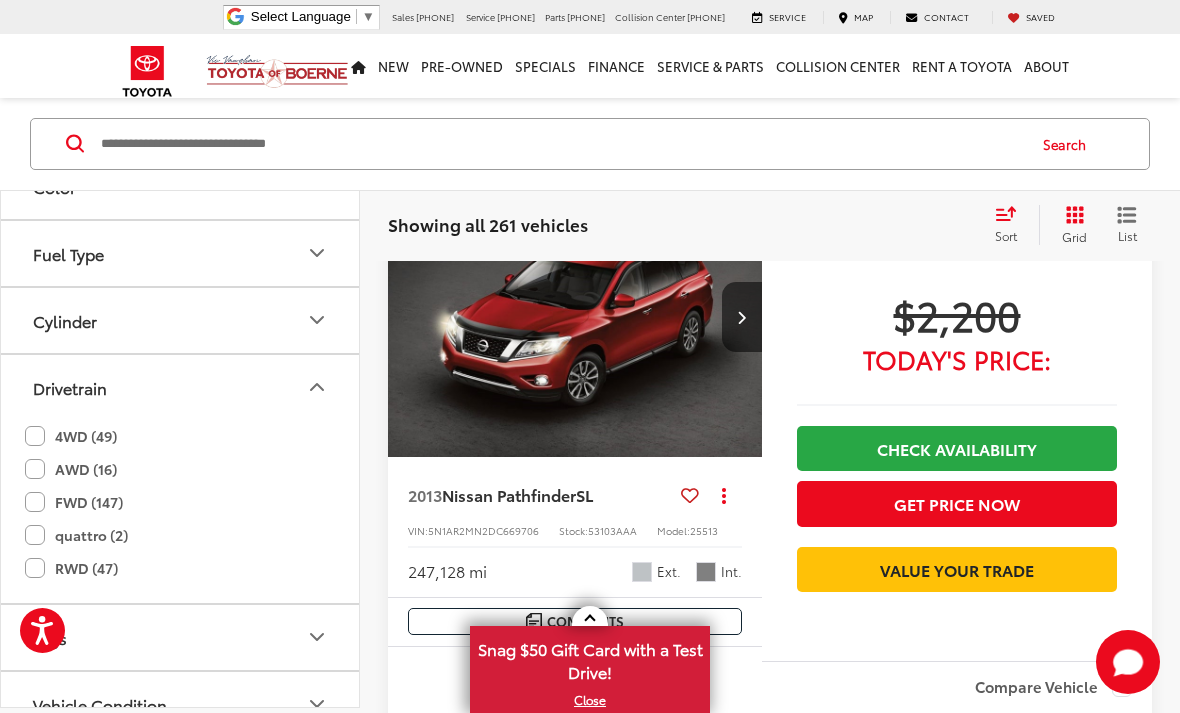 scroll, scrollTop: 374, scrollLeft: 0, axis: vertical 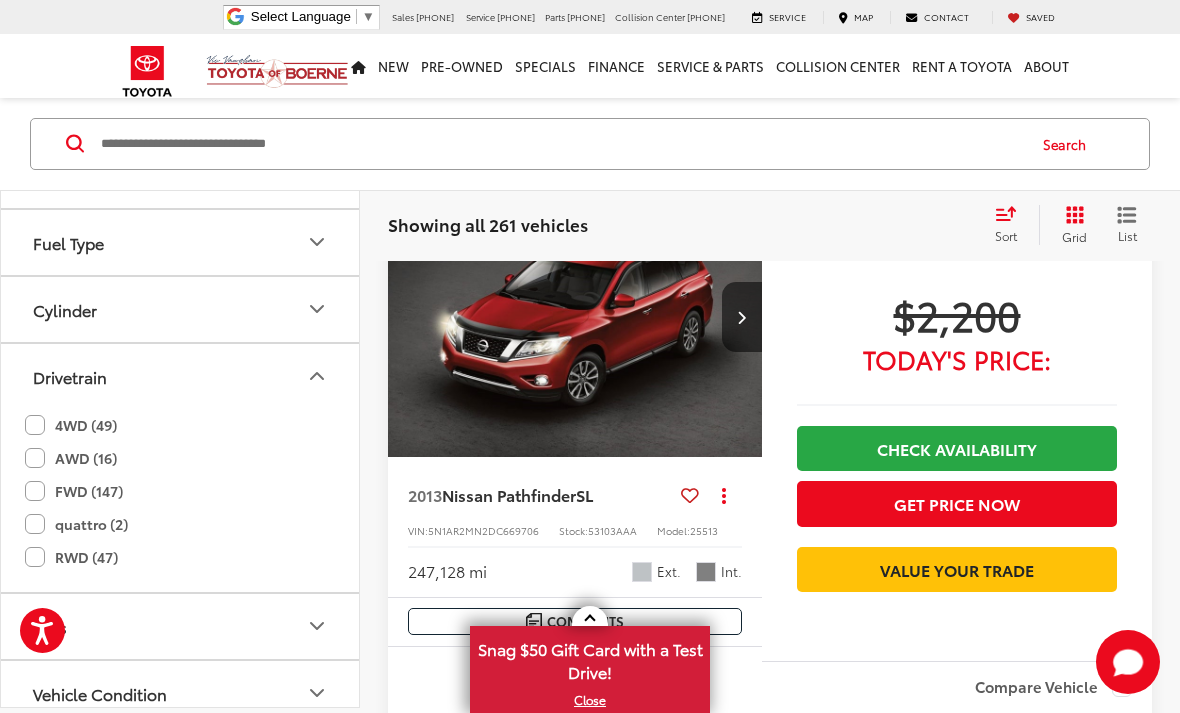 click on "4WD (49)" 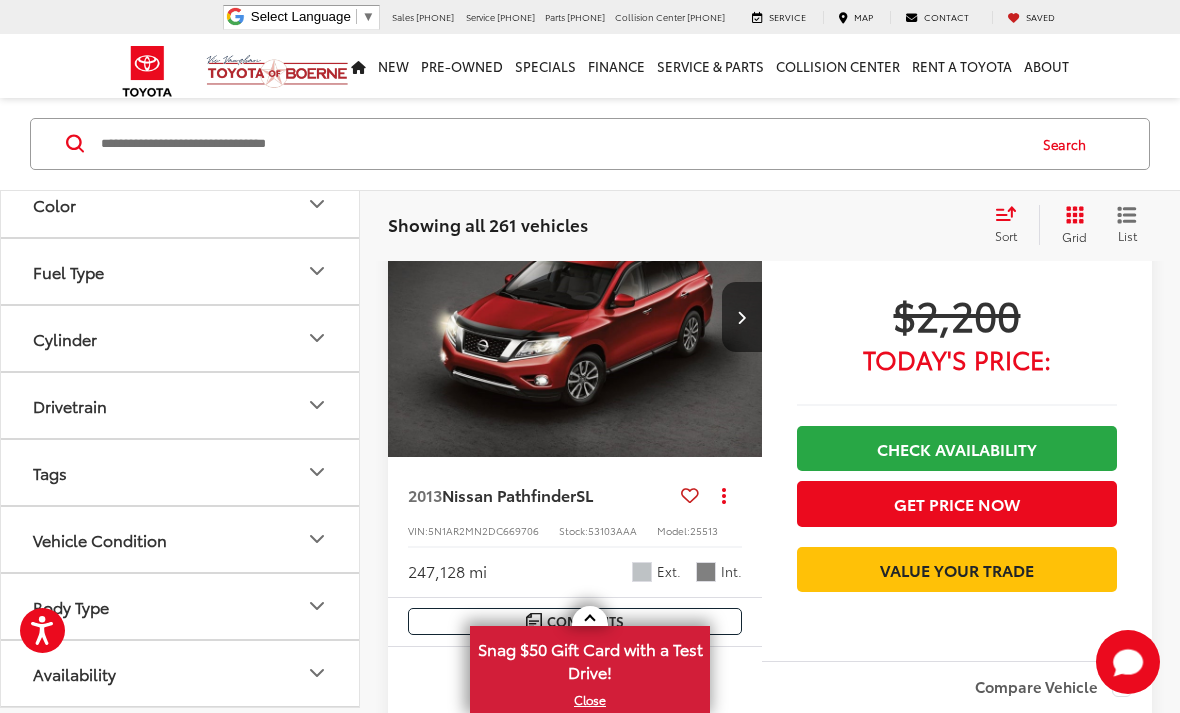 scroll, scrollTop: 281, scrollLeft: 0, axis: vertical 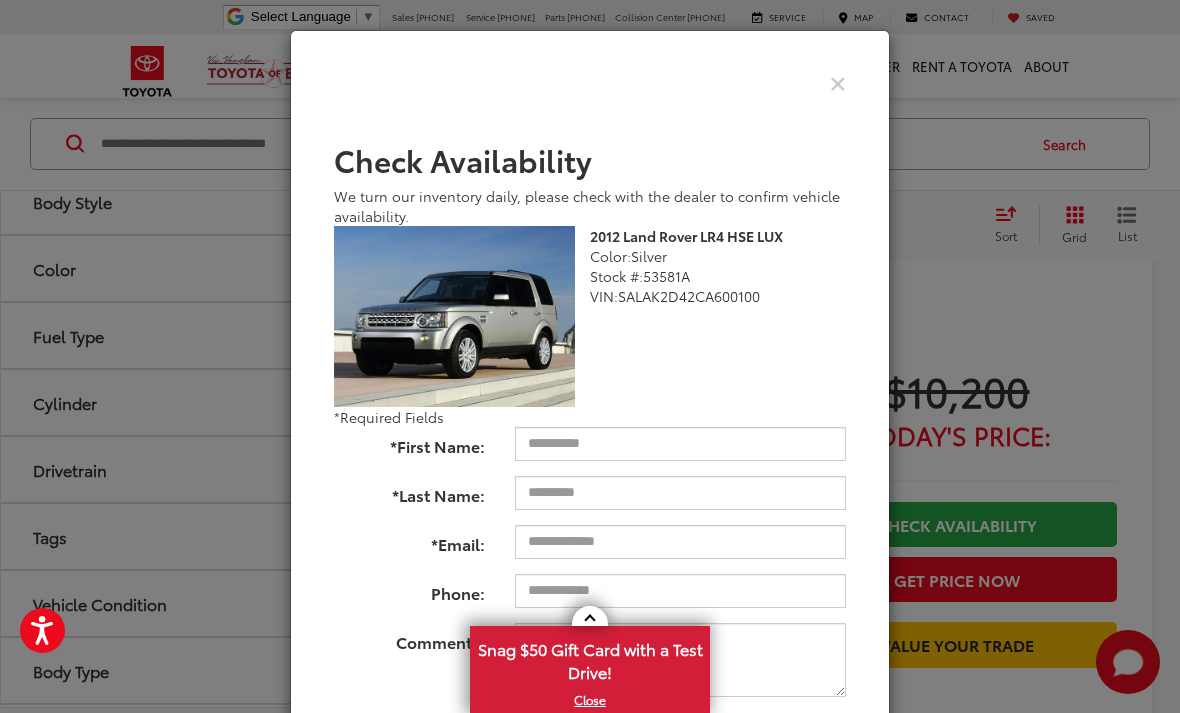 click at bounding box center (838, 82) 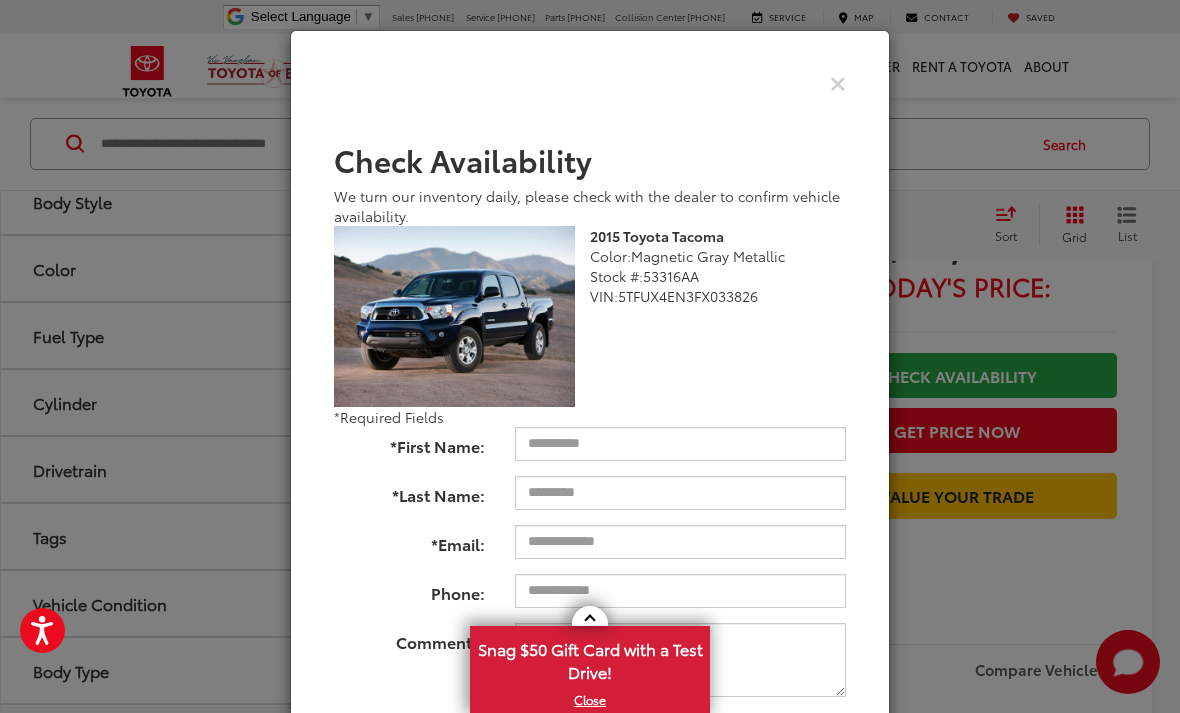 scroll, scrollTop: 7469, scrollLeft: 0, axis: vertical 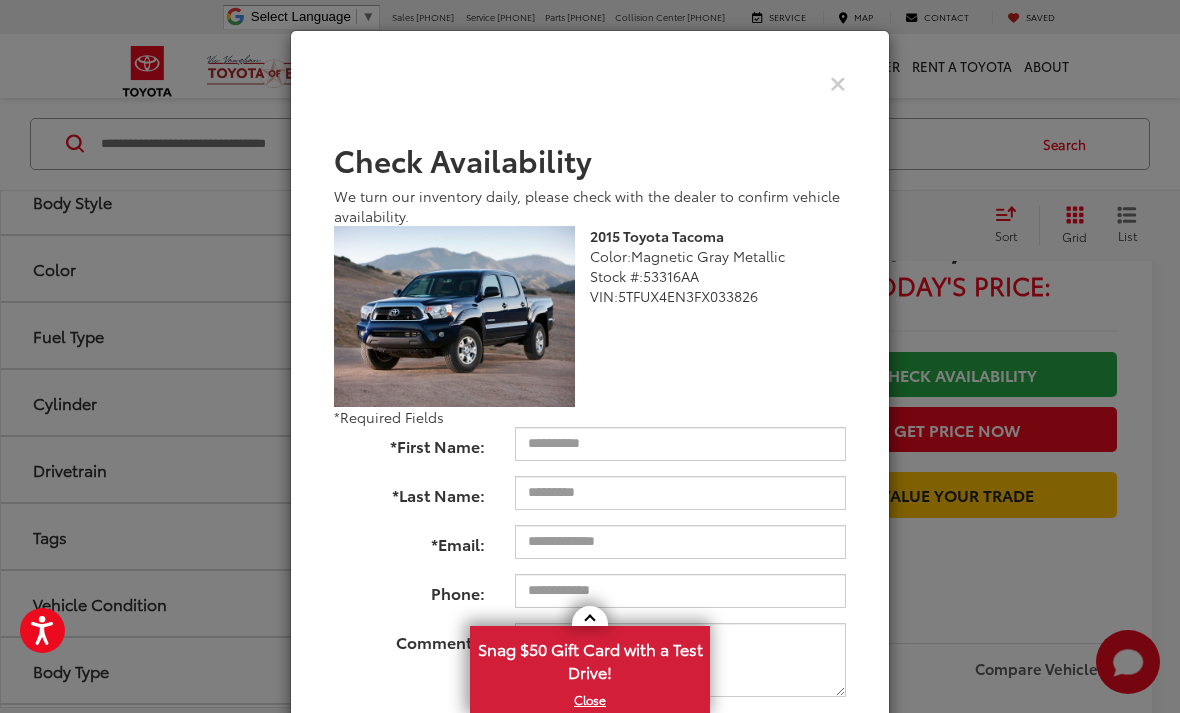 click at bounding box center [838, 82] 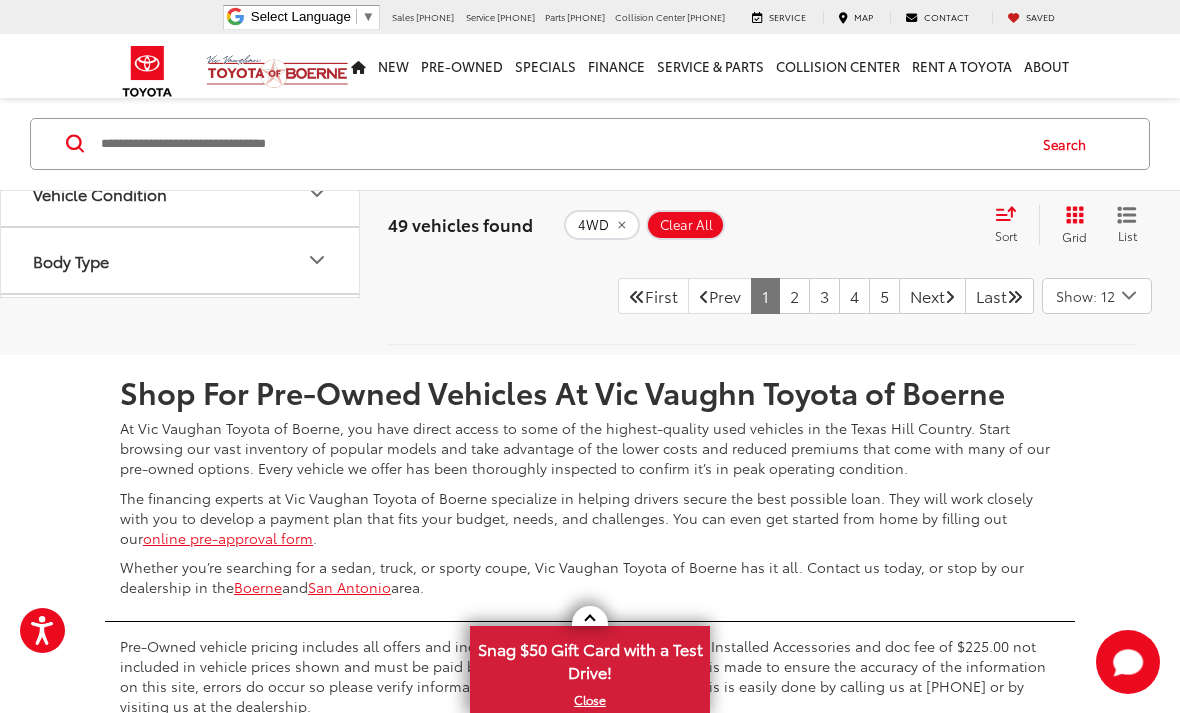 click on "2" at bounding box center (794, 296) 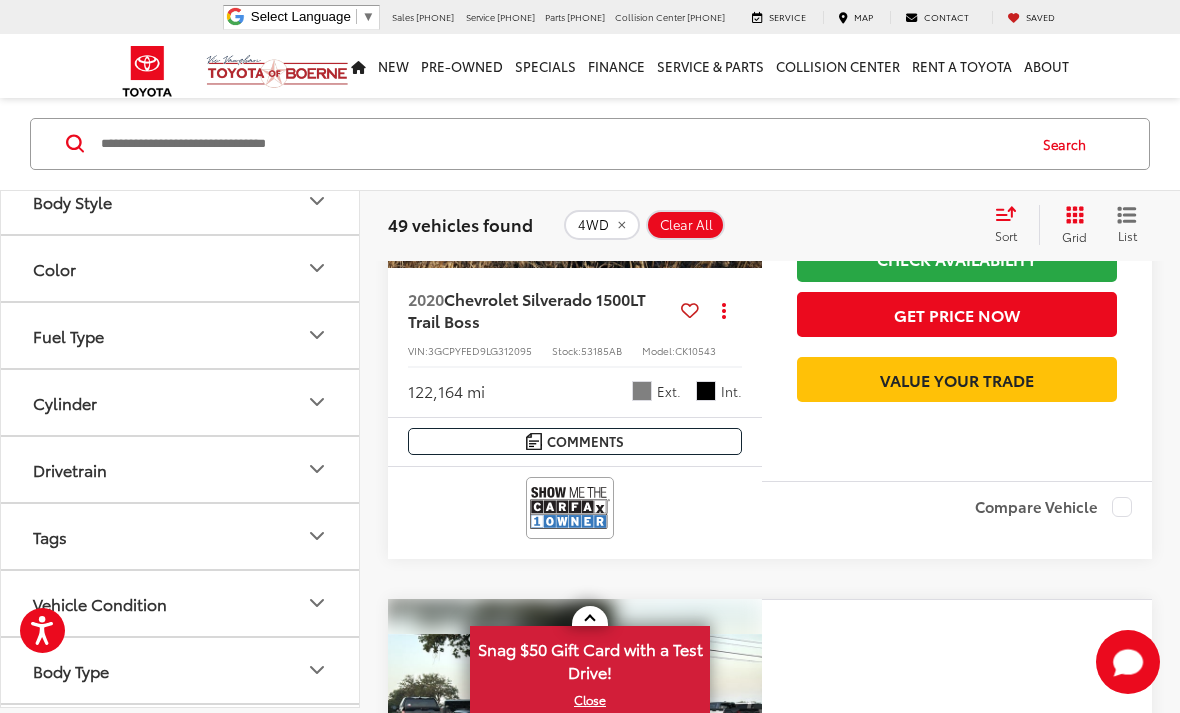 scroll, scrollTop: 4163, scrollLeft: 0, axis: vertical 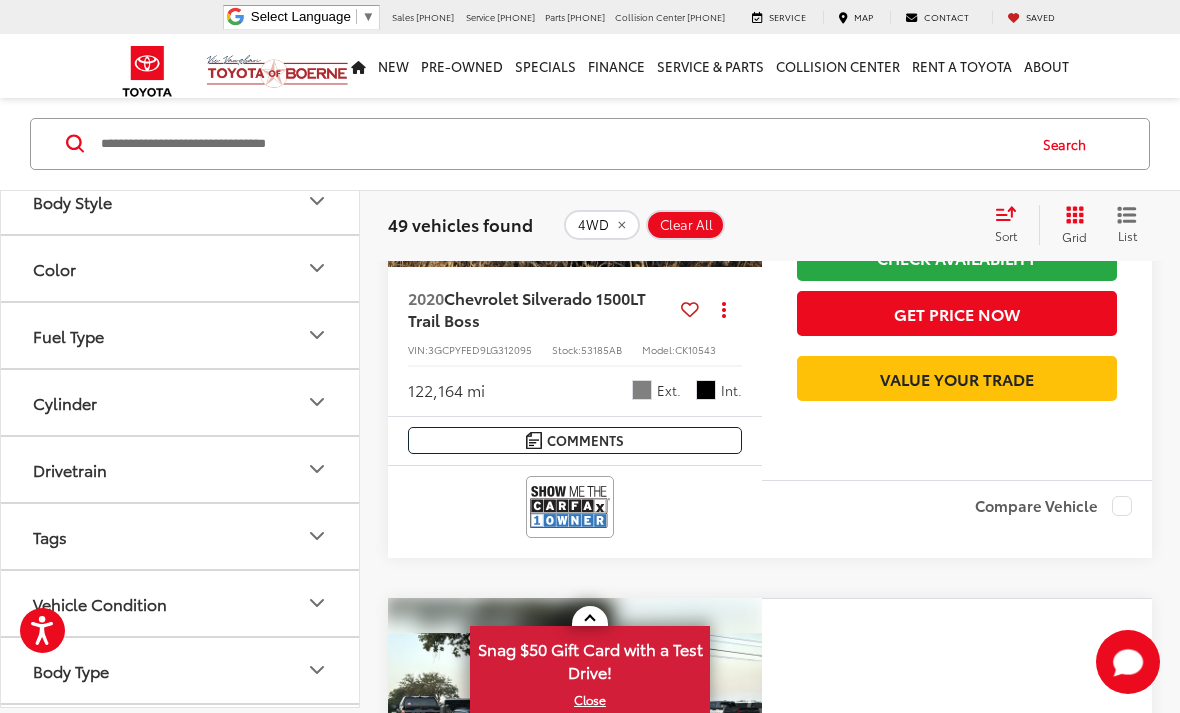 click at bounding box center [741, 126] 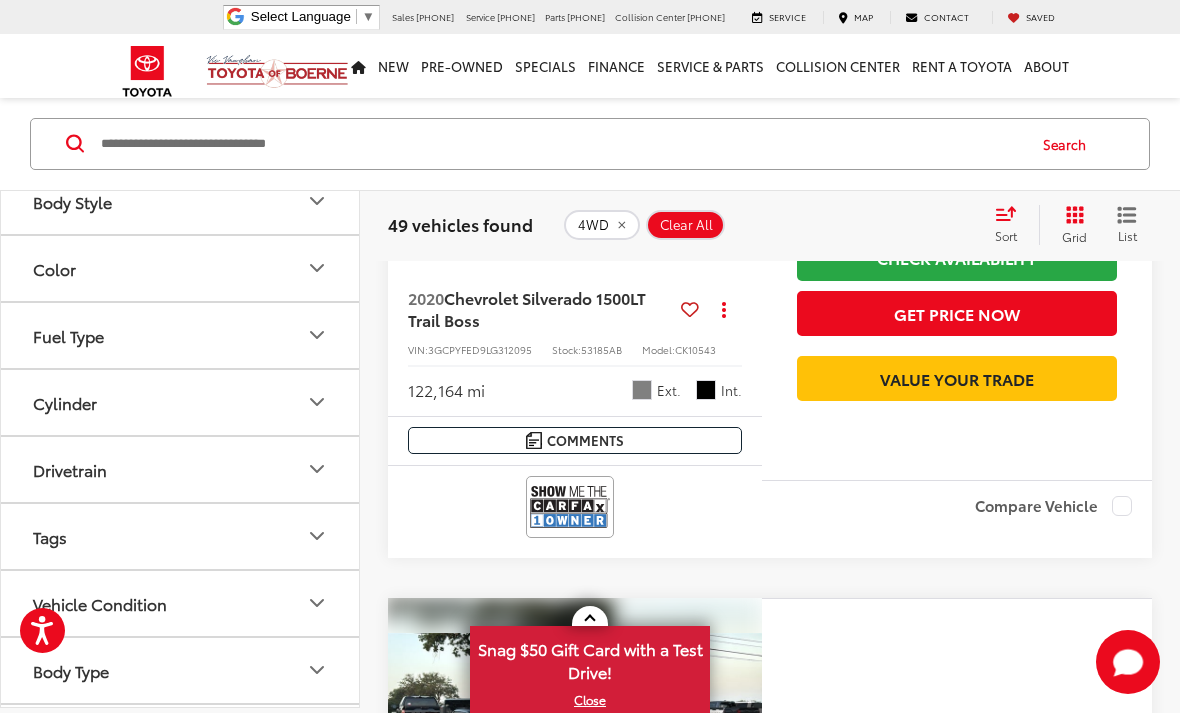 click at bounding box center [742, 126] 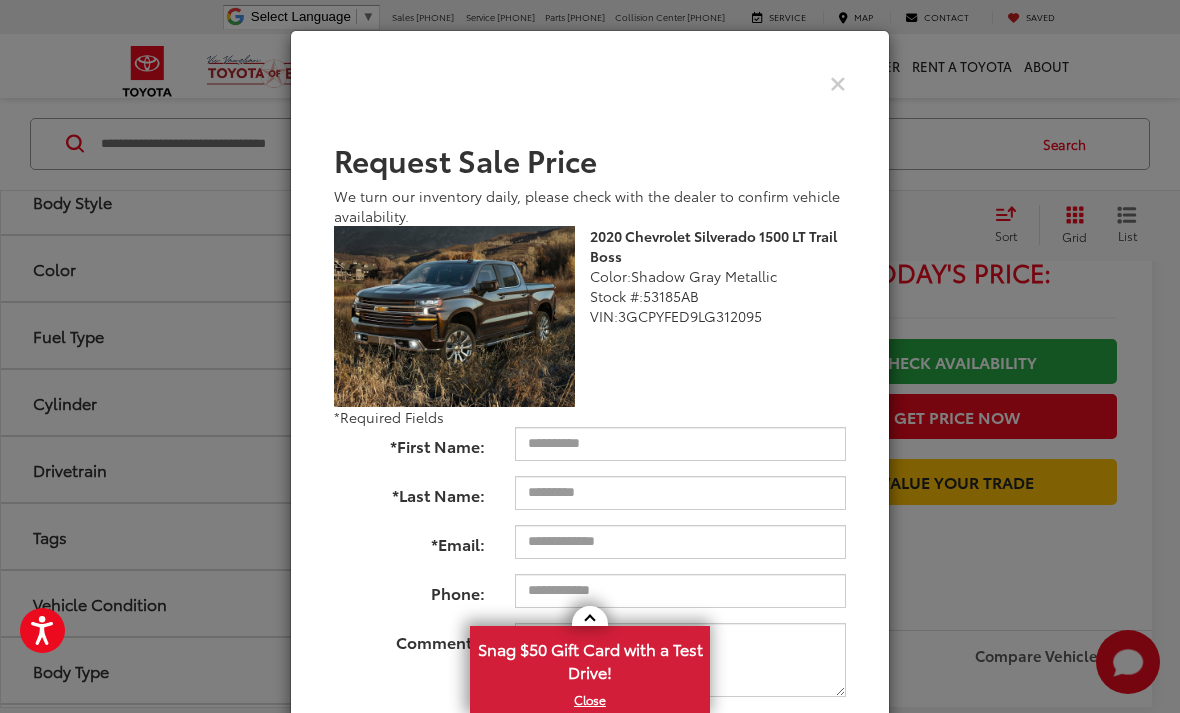 scroll, scrollTop: 4801, scrollLeft: 0, axis: vertical 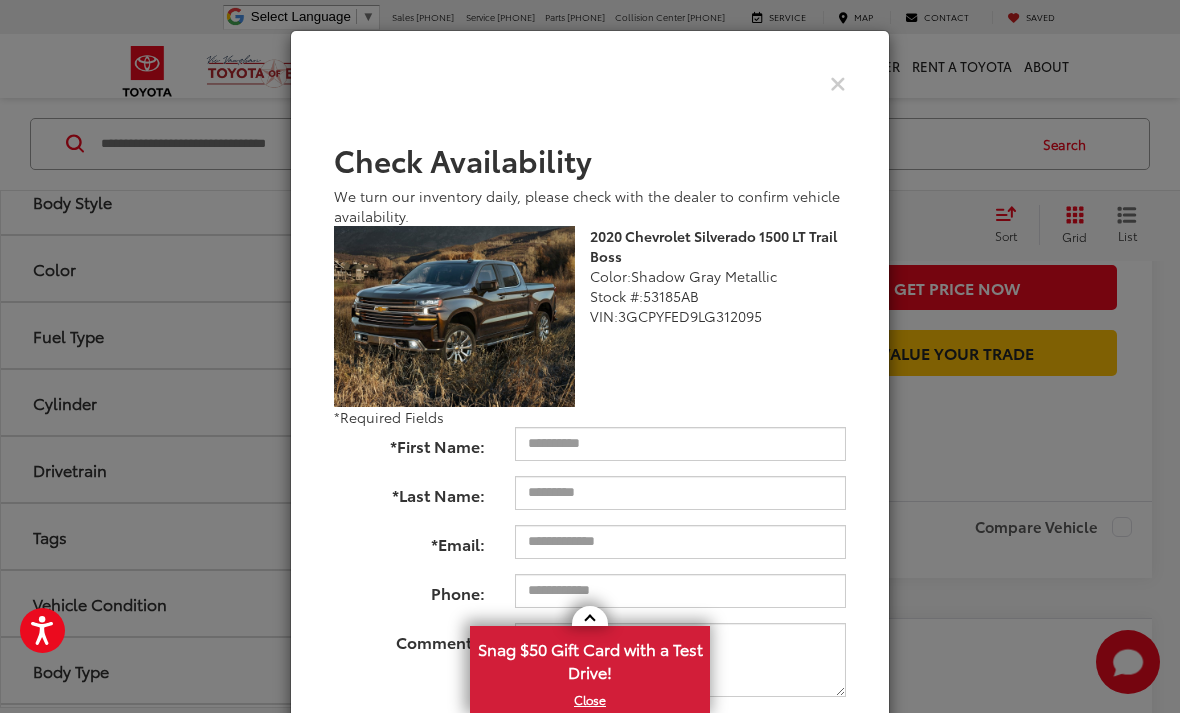 click at bounding box center (838, 82) 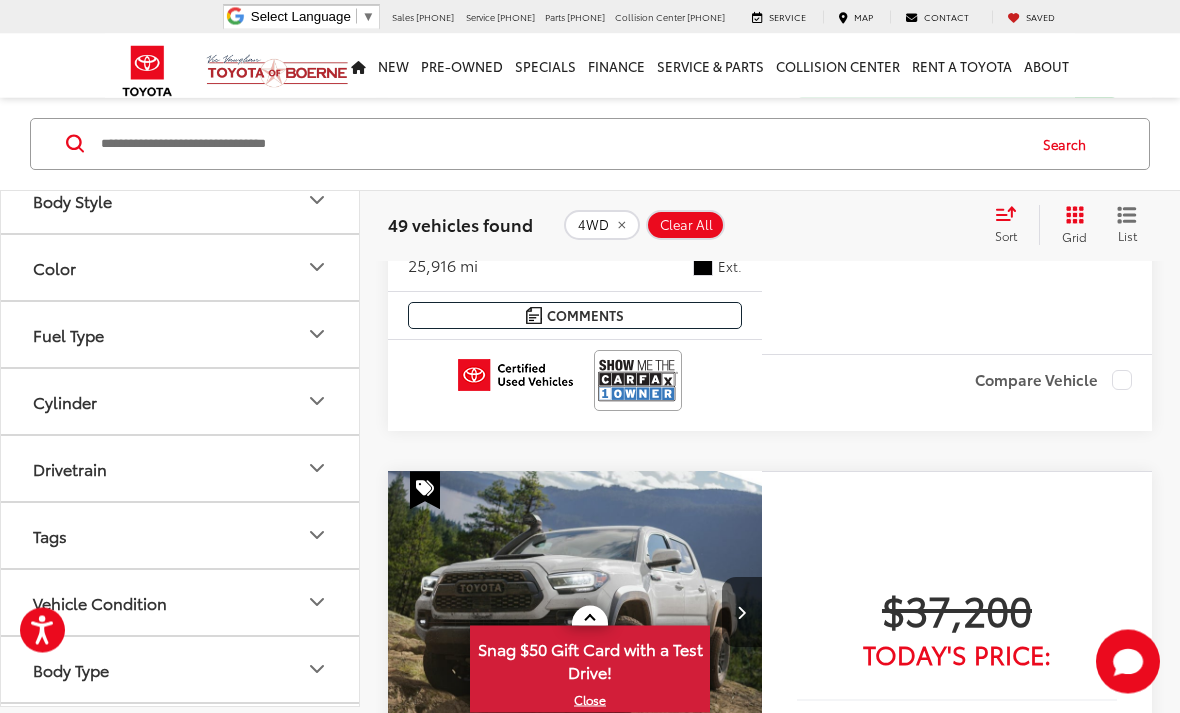scroll, scrollTop: 7026, scrollLeft: 0, axis: vertical 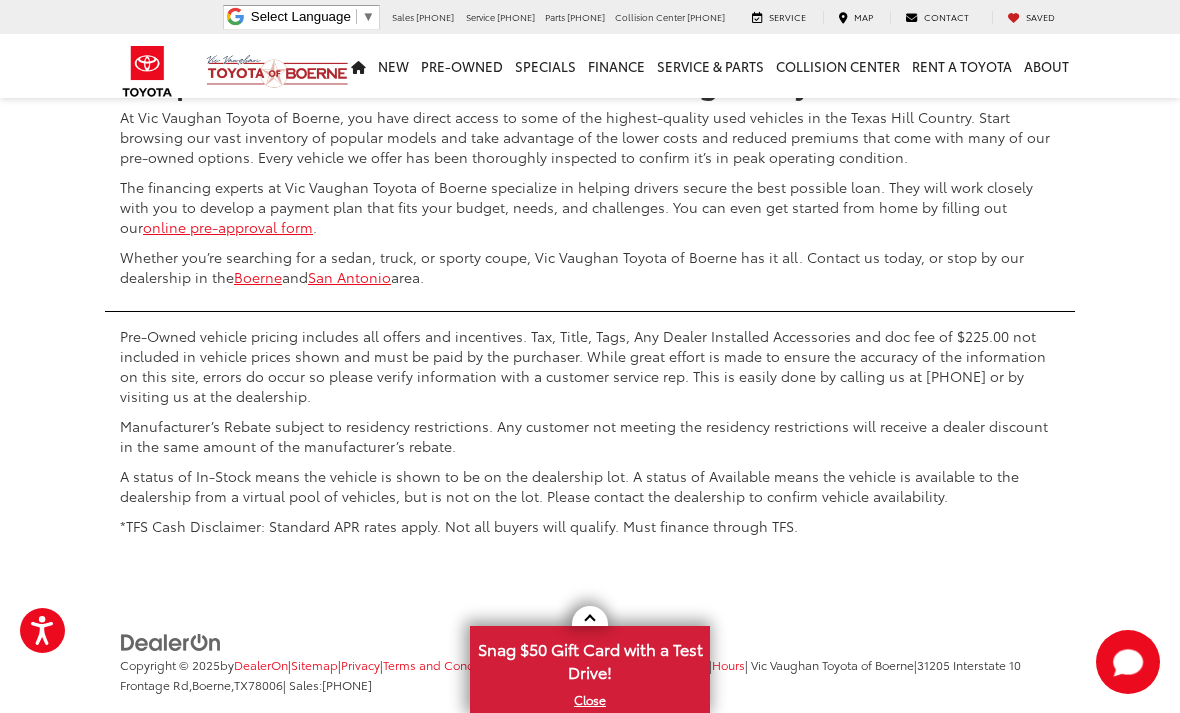 click on "3" at bounding box center [824, -15] 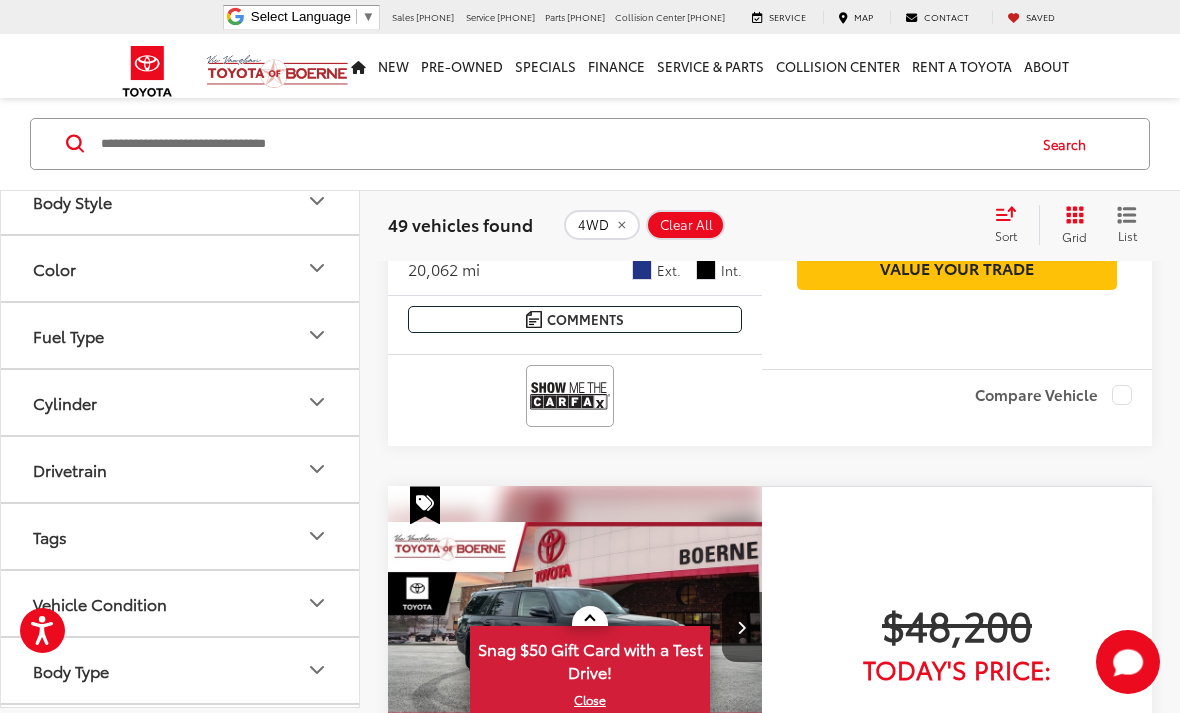 scroll, scrollTop: 6365, scrollLeft: 0, axis: vertical 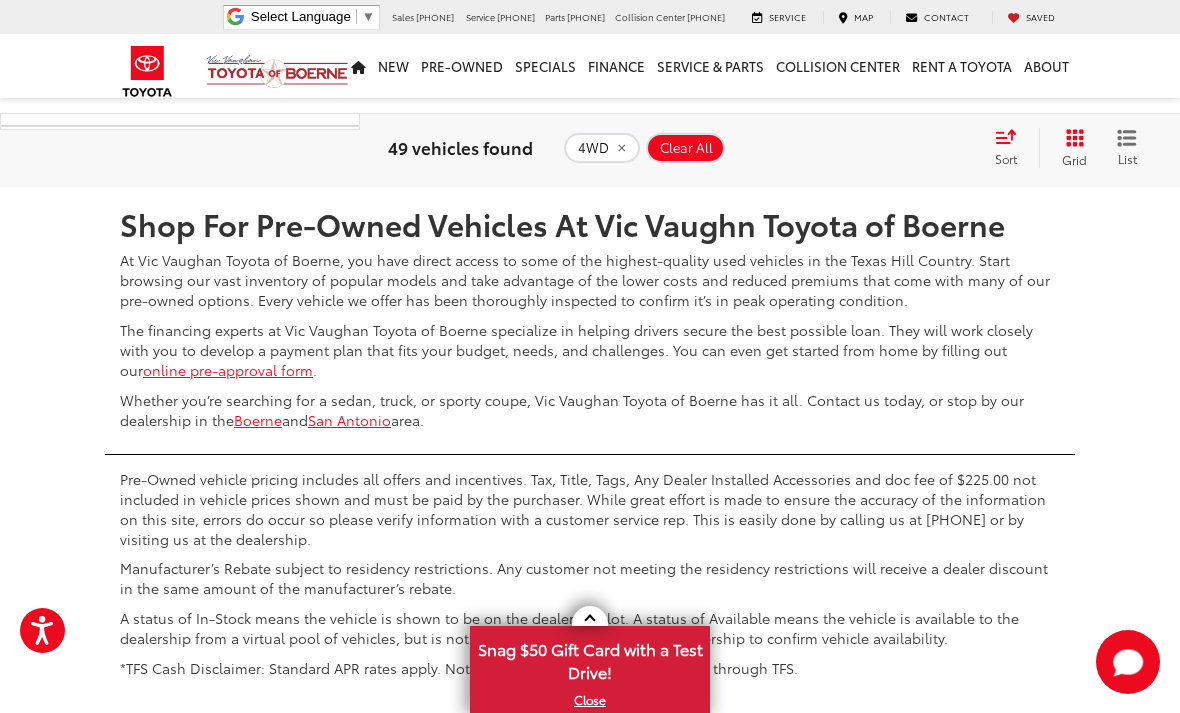click on "4" at bounding box center (854, 128) 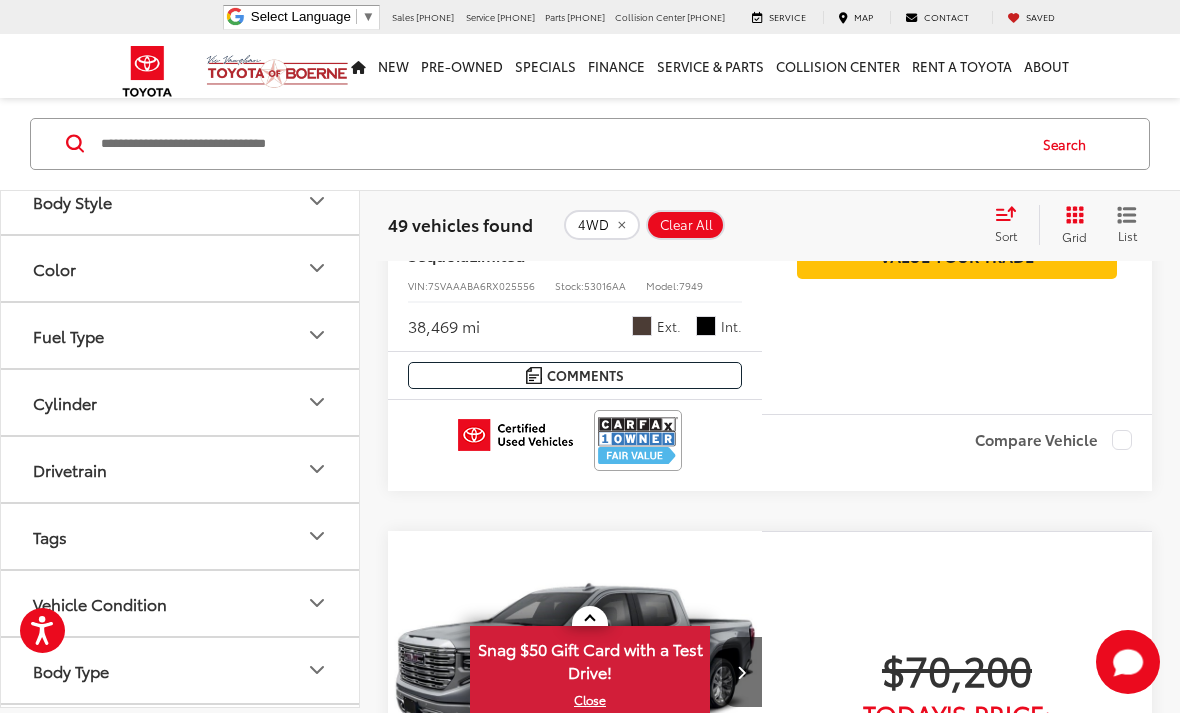 scroll, scrollTop: 5015, scrollLeft: 0, axis: vertical 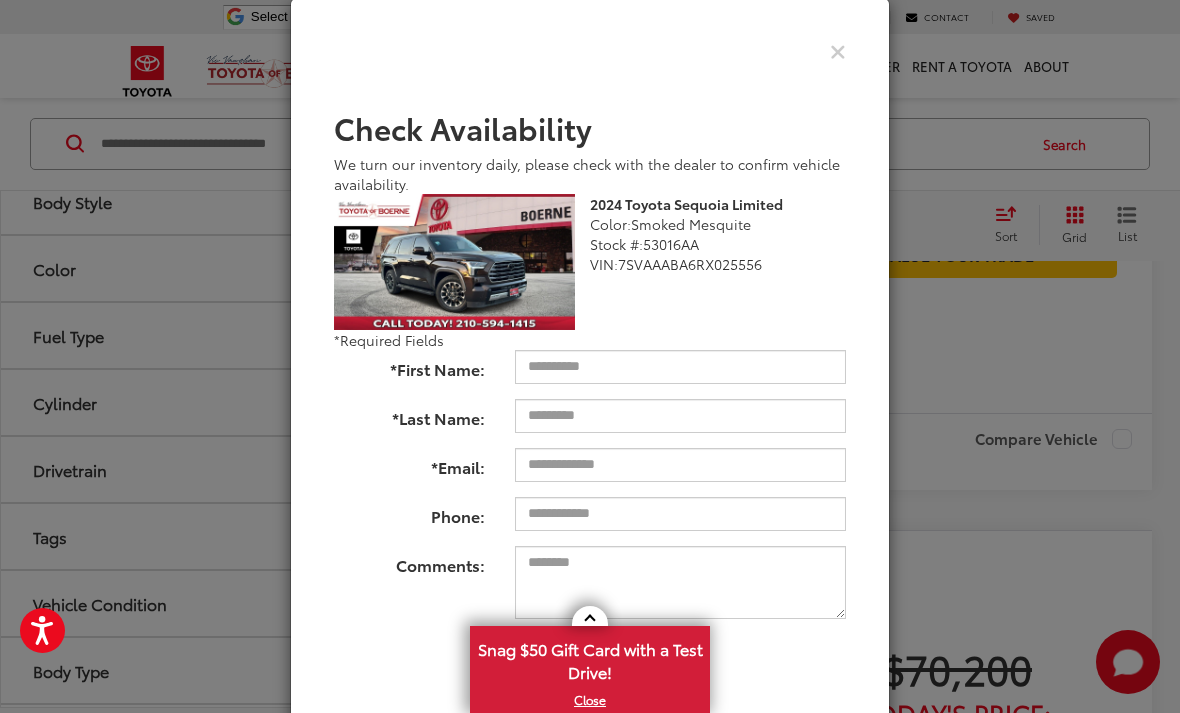 click at bounding box center (838, 50) 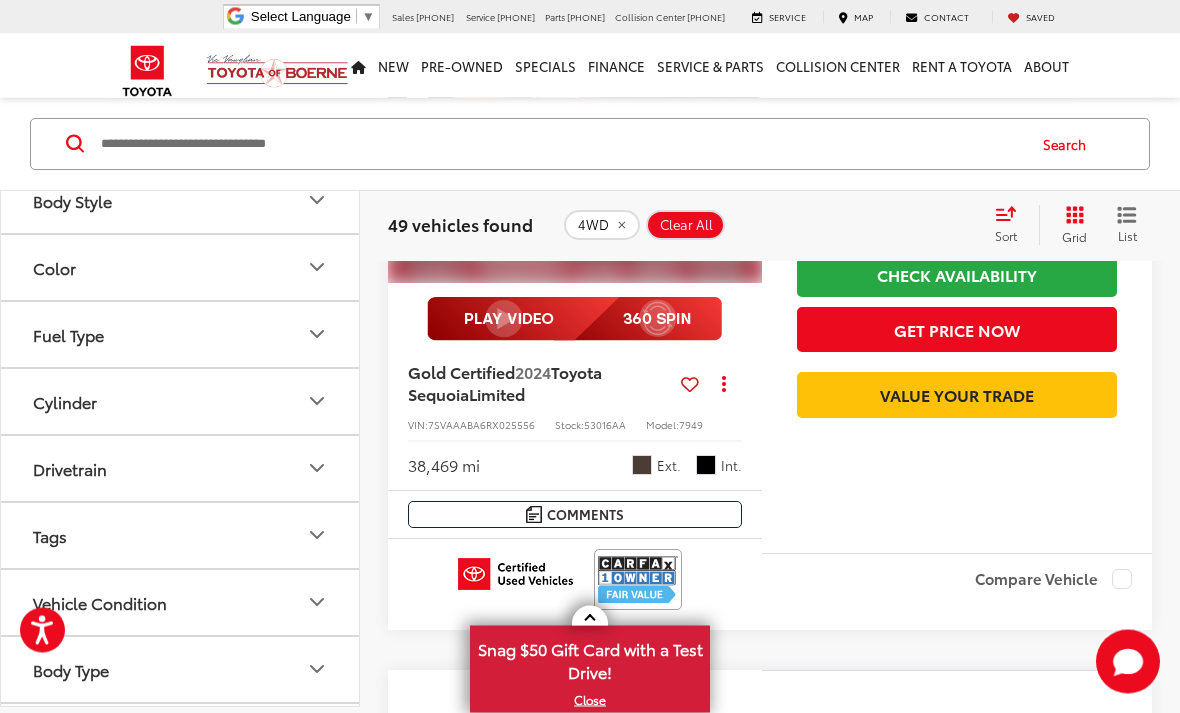 scroll, scrollTop: 4870, scrollLeft: 0, axis: vertical 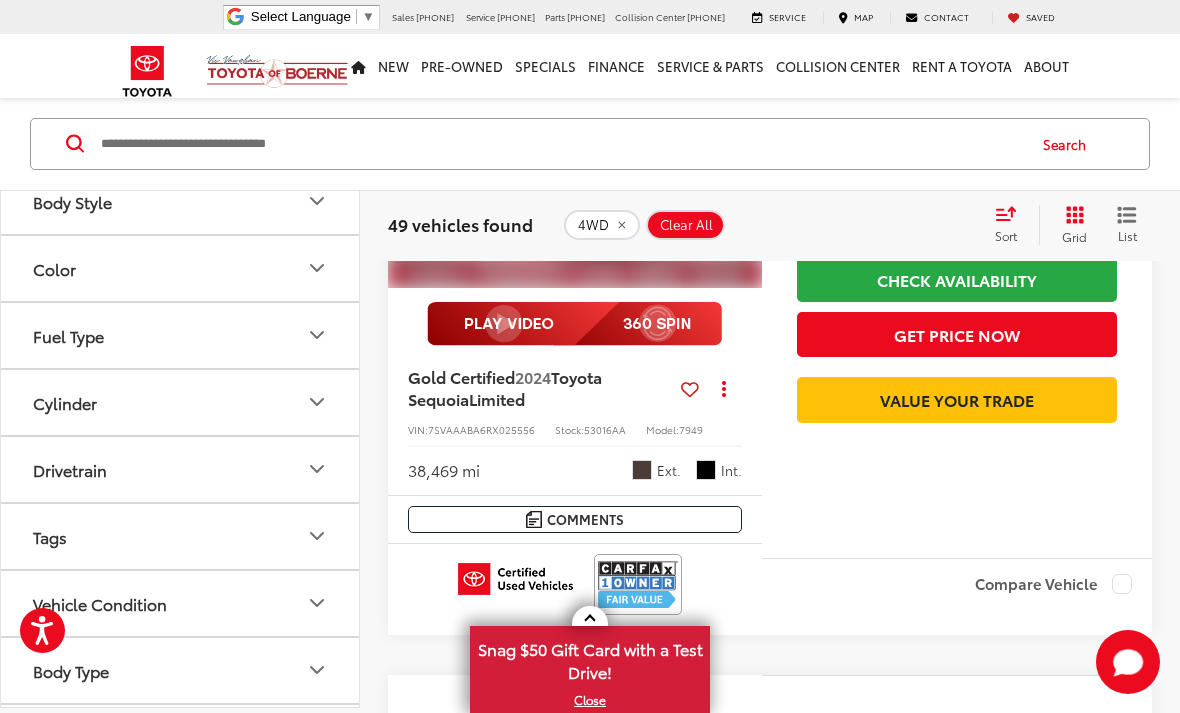 click at bounding box center (742, 147) 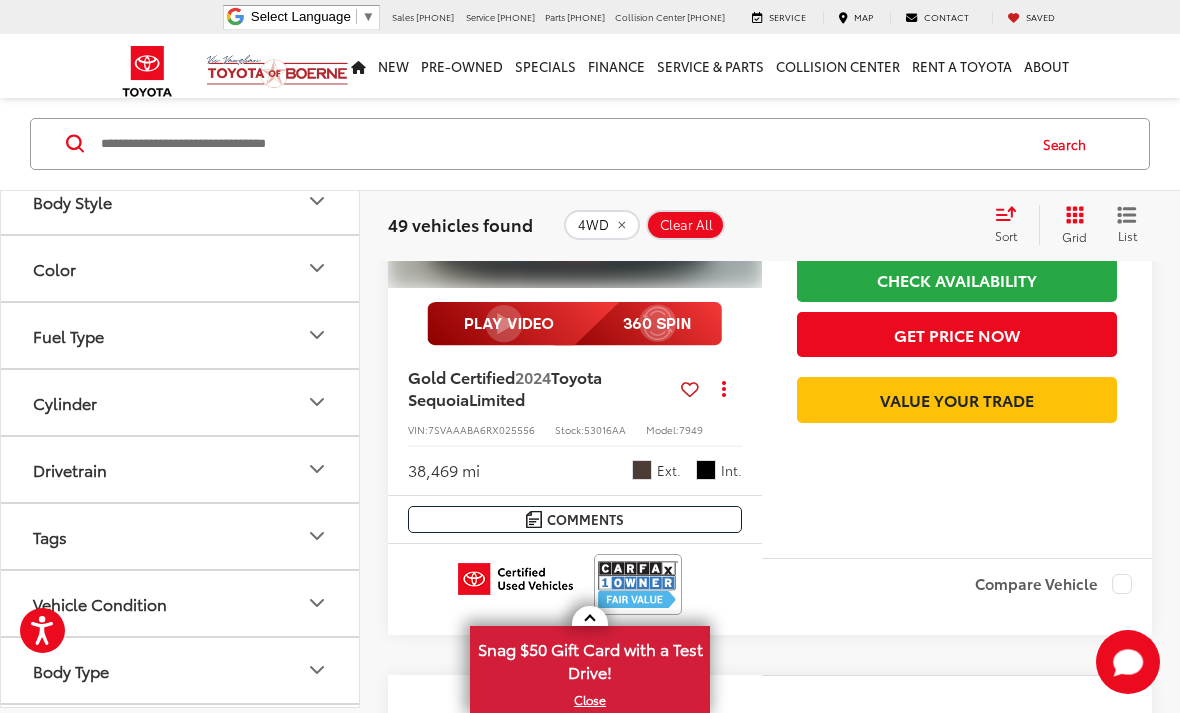 click at bounding box center [742, 147] 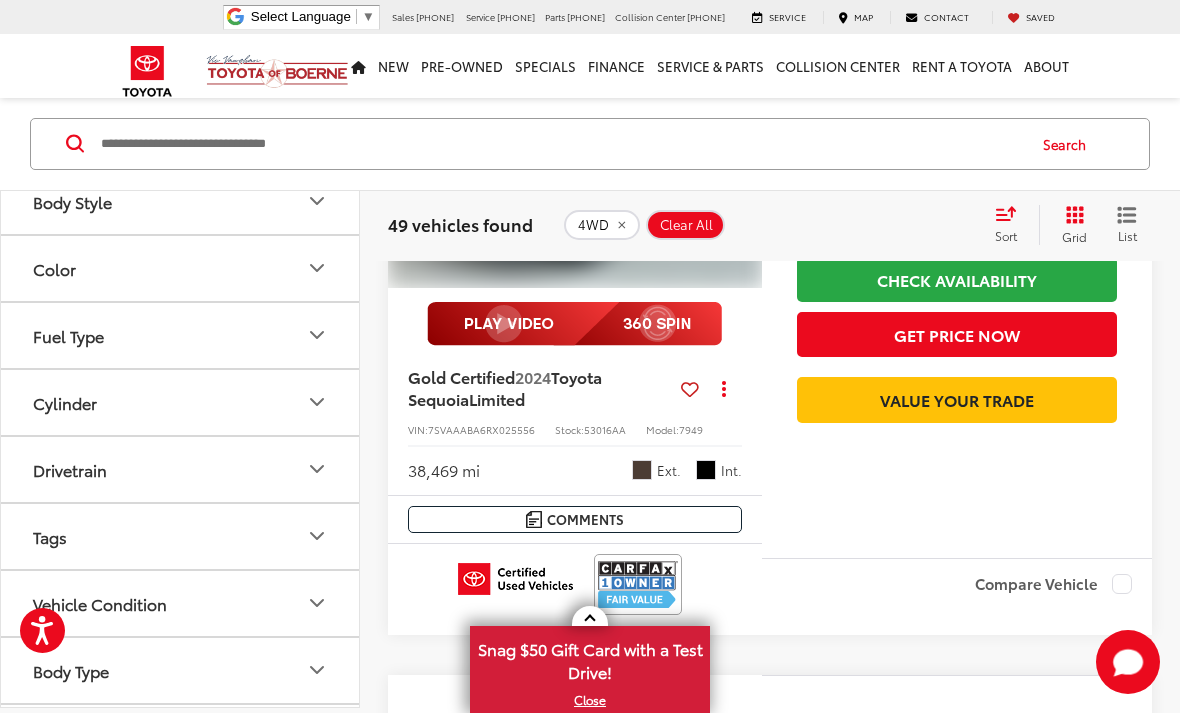click at bounding box center (742, 147) 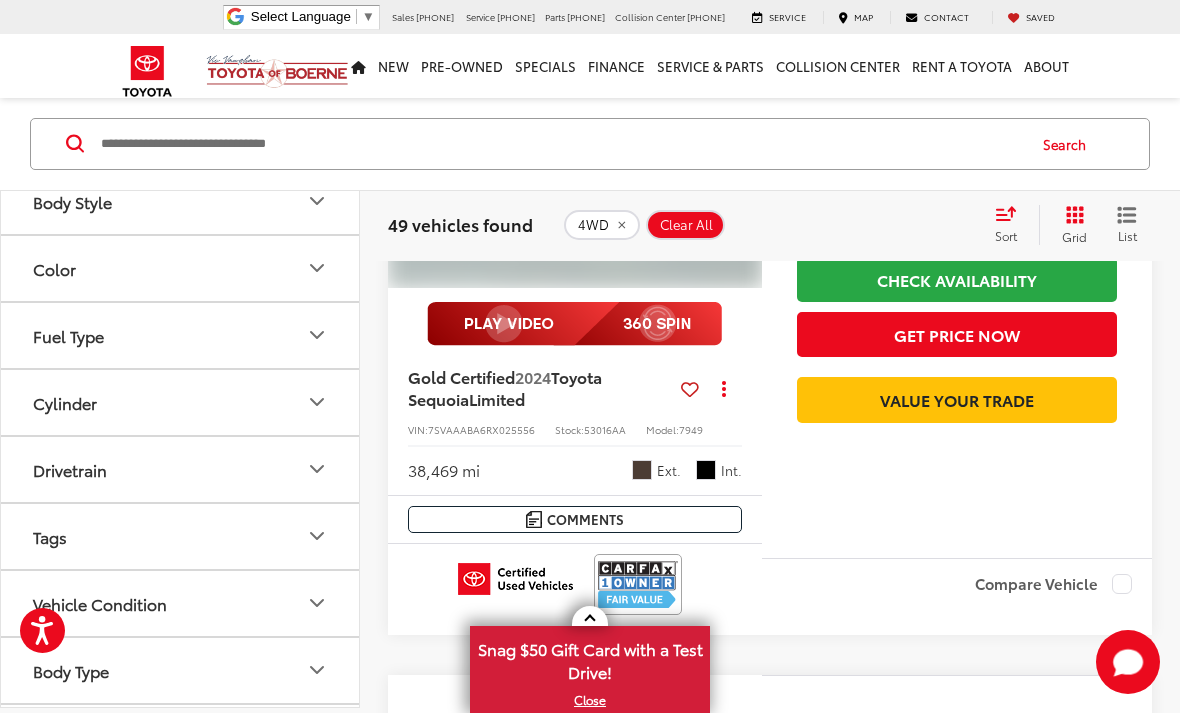 click at bounding box center (742, 147) 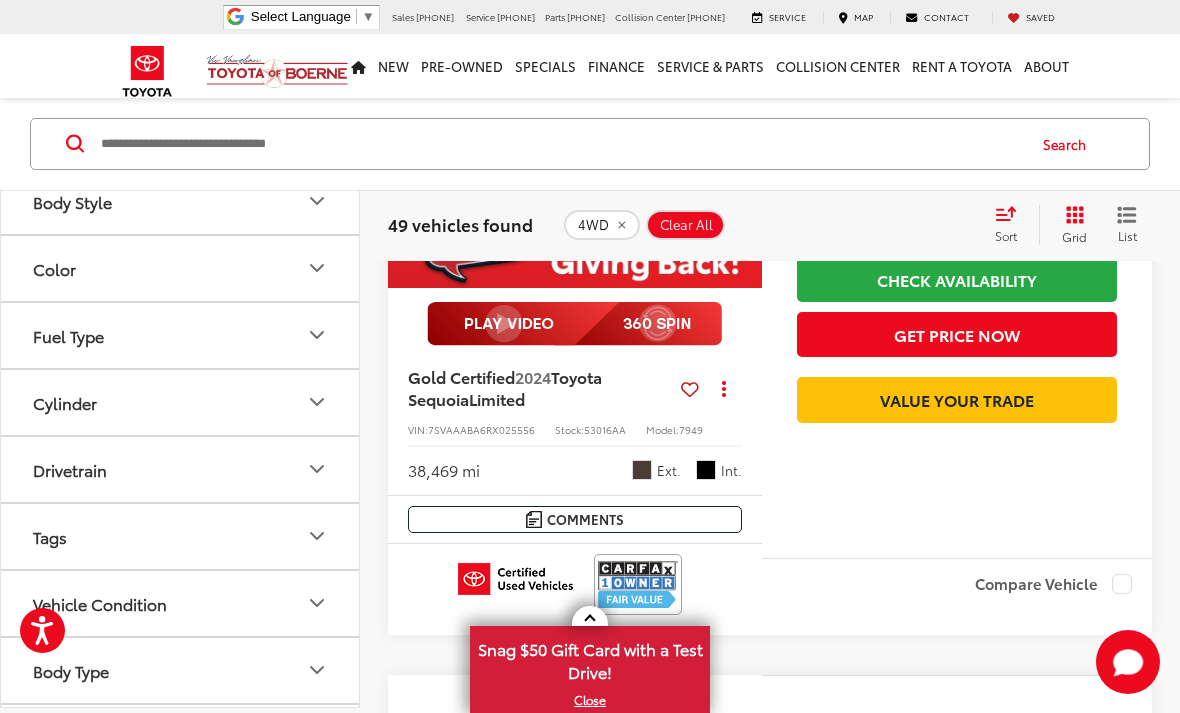 click at bounding box center [742, 147] 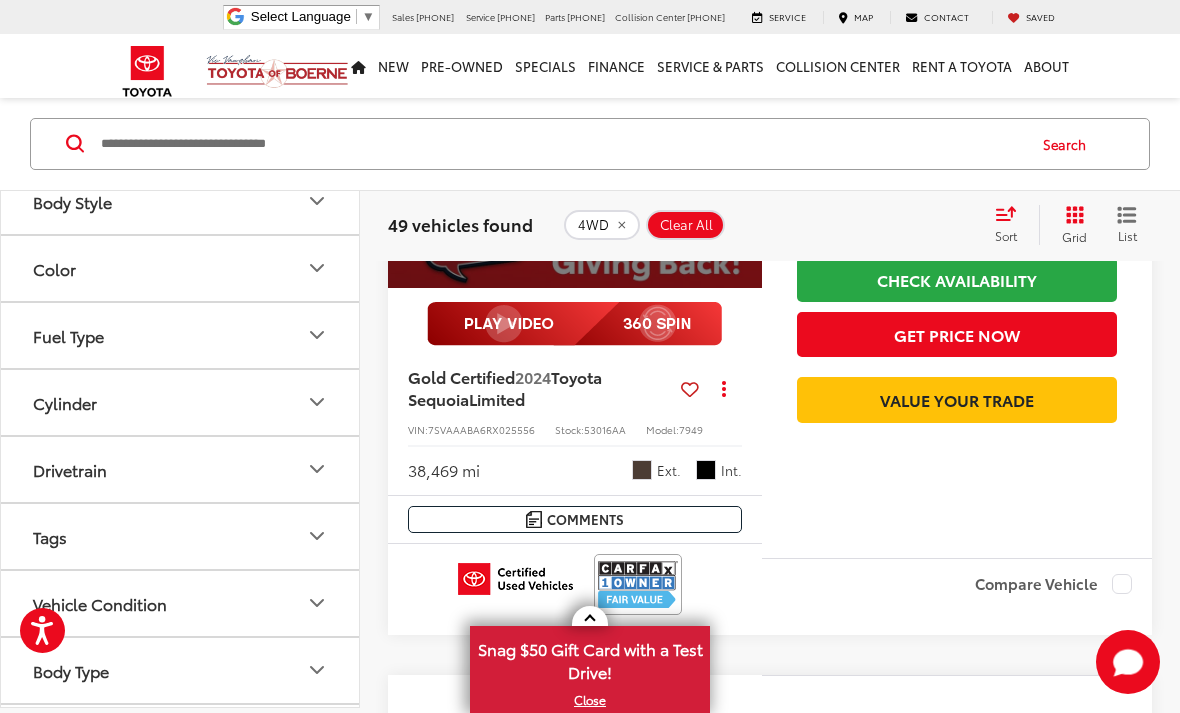 scroll, scrollTop: 0, scrollLeft: 1885, axis: horizontal 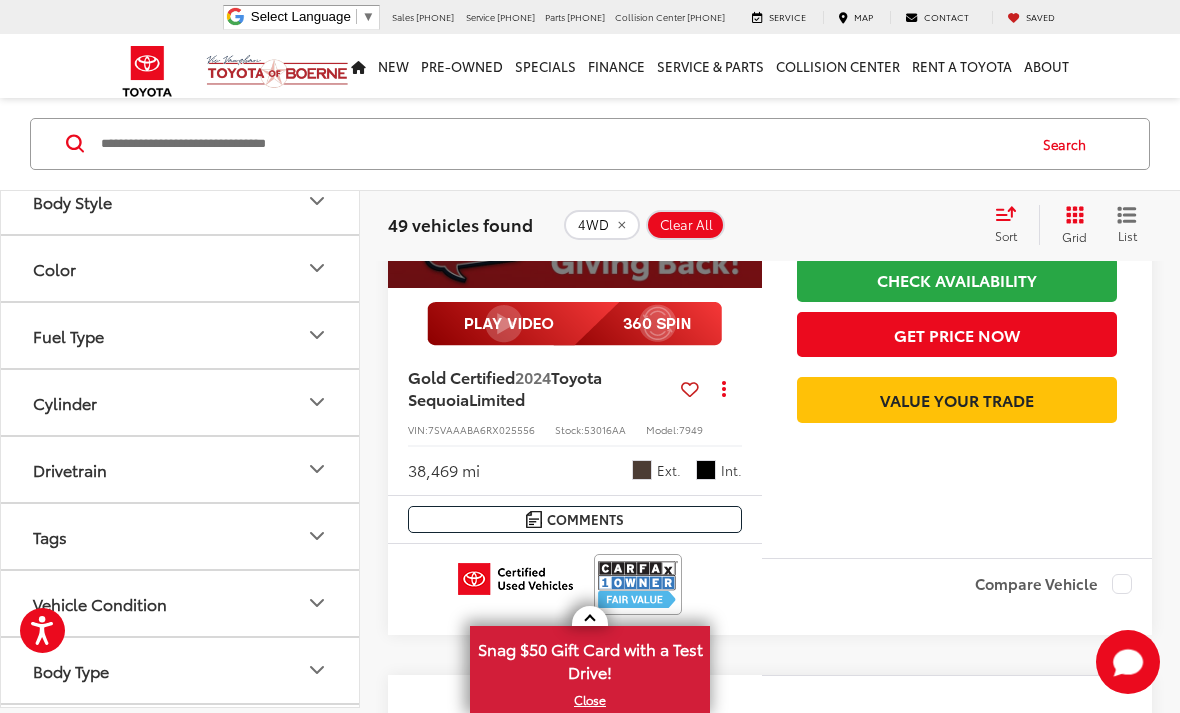 click on "View More" at bounding box center [575, 148] 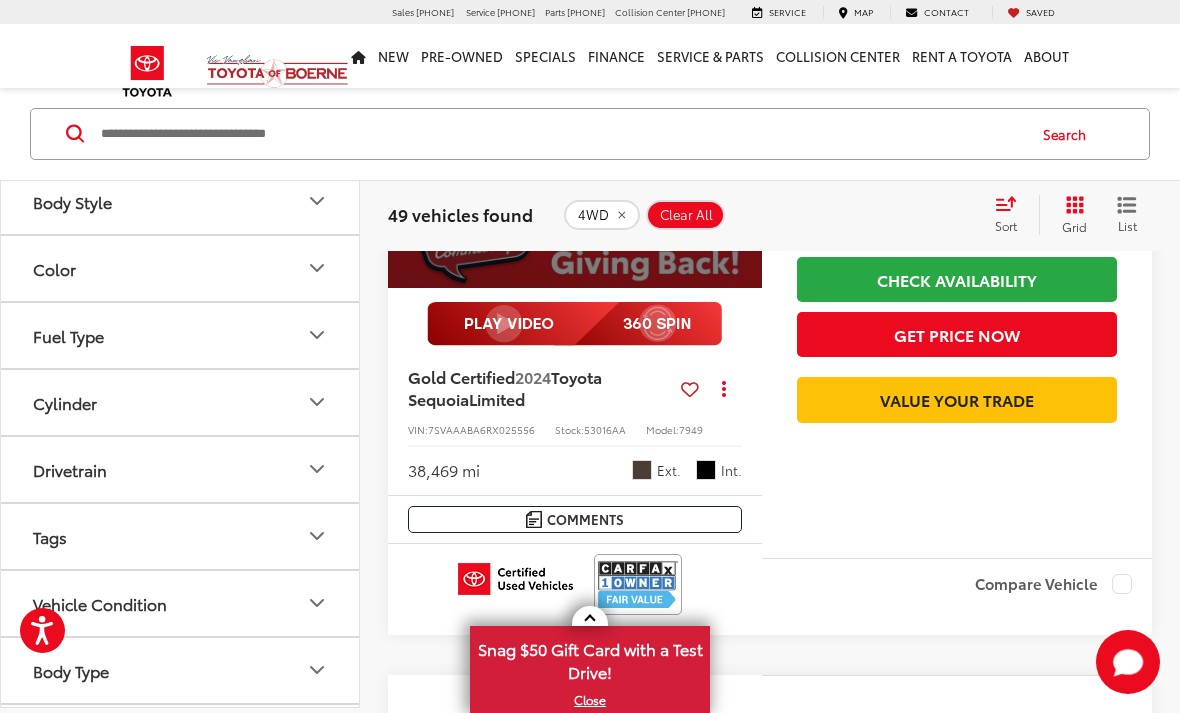 scroll, scrollTop: 4934, scrollLeft: 0, axis: vertical 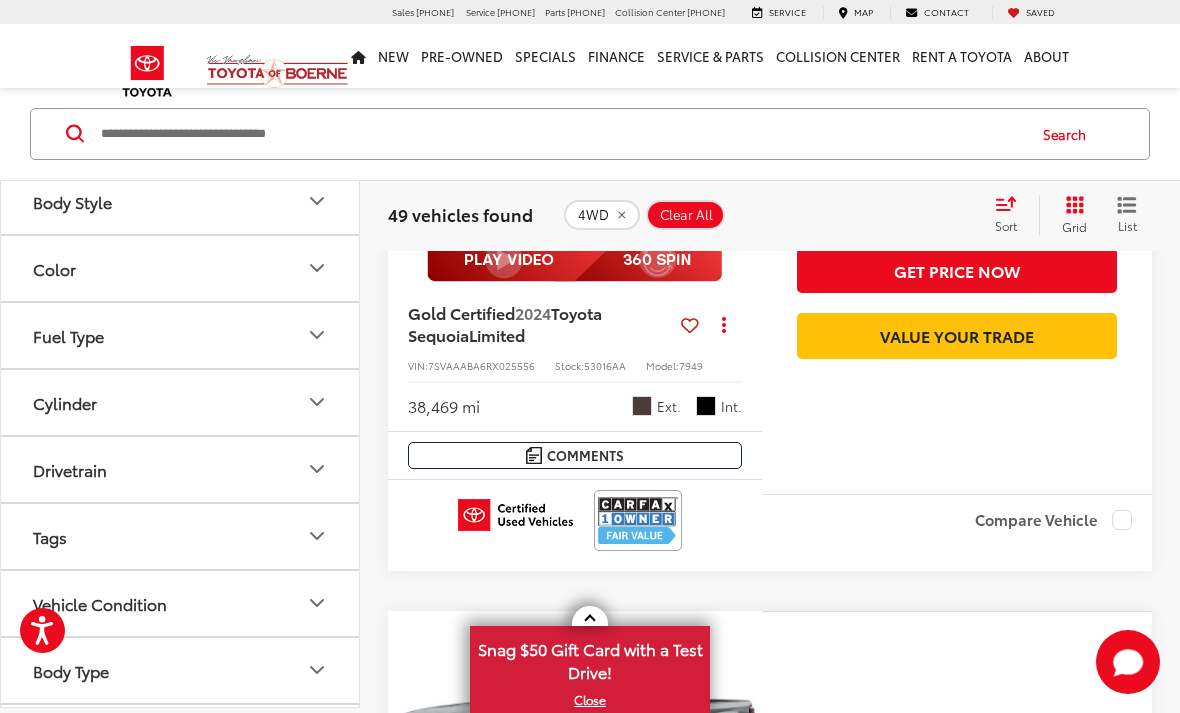 click on "Drivetrain" at bounding box center [181, 469] 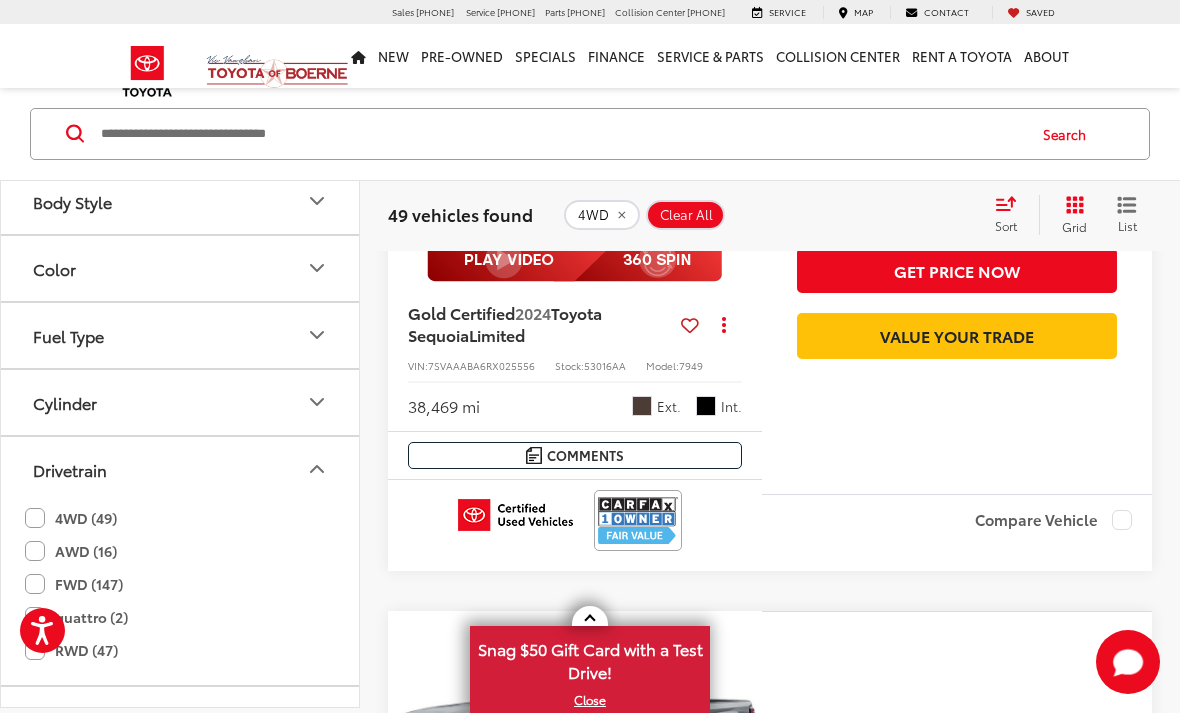 click 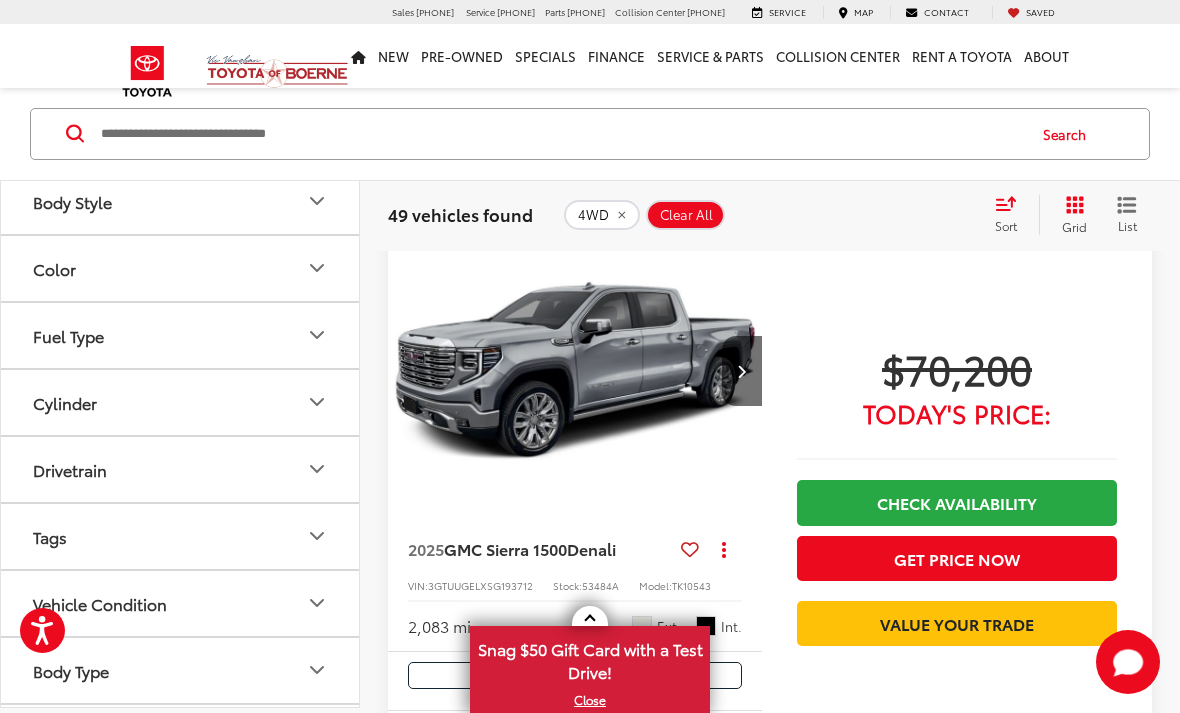 scroll, scrollTop: 5349, scrollLeft: 0, axis: vertical 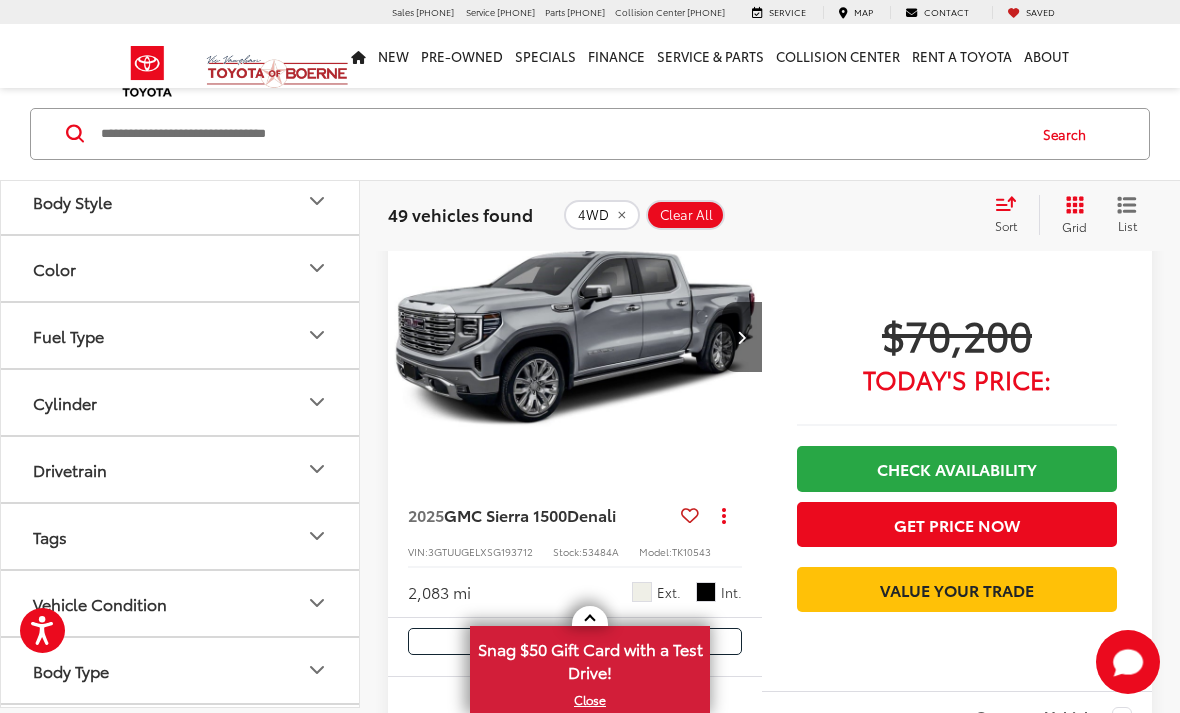 click on "Vehicle Condition" 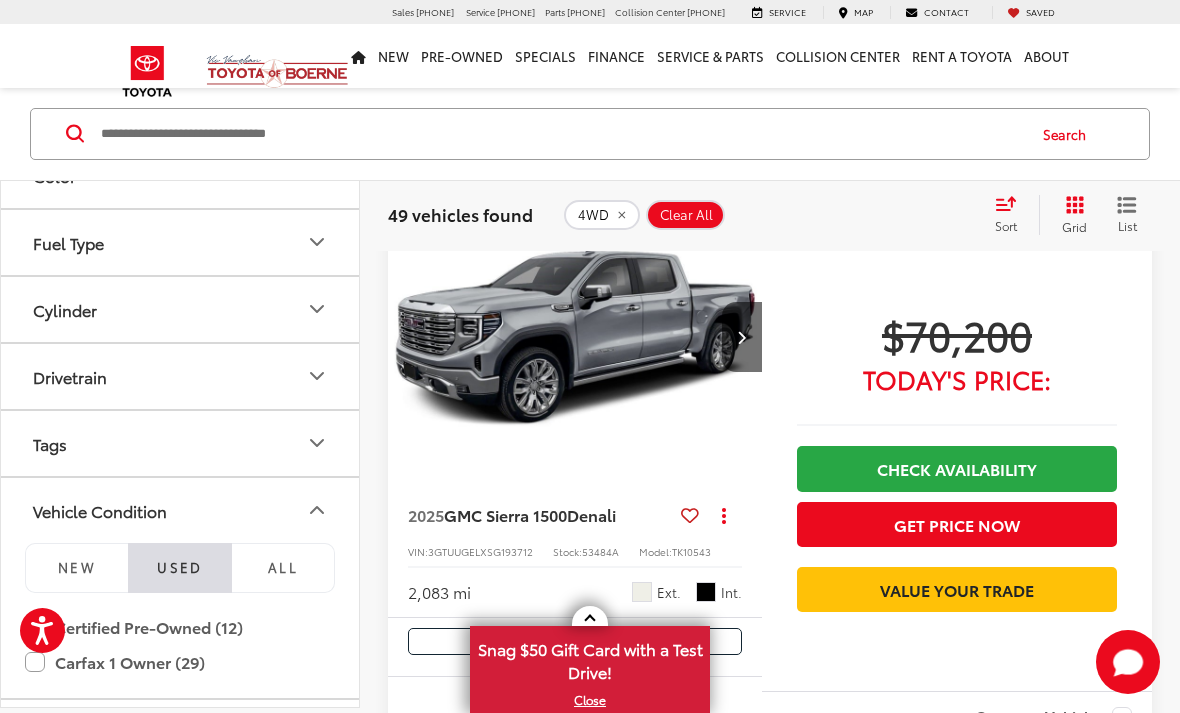 click 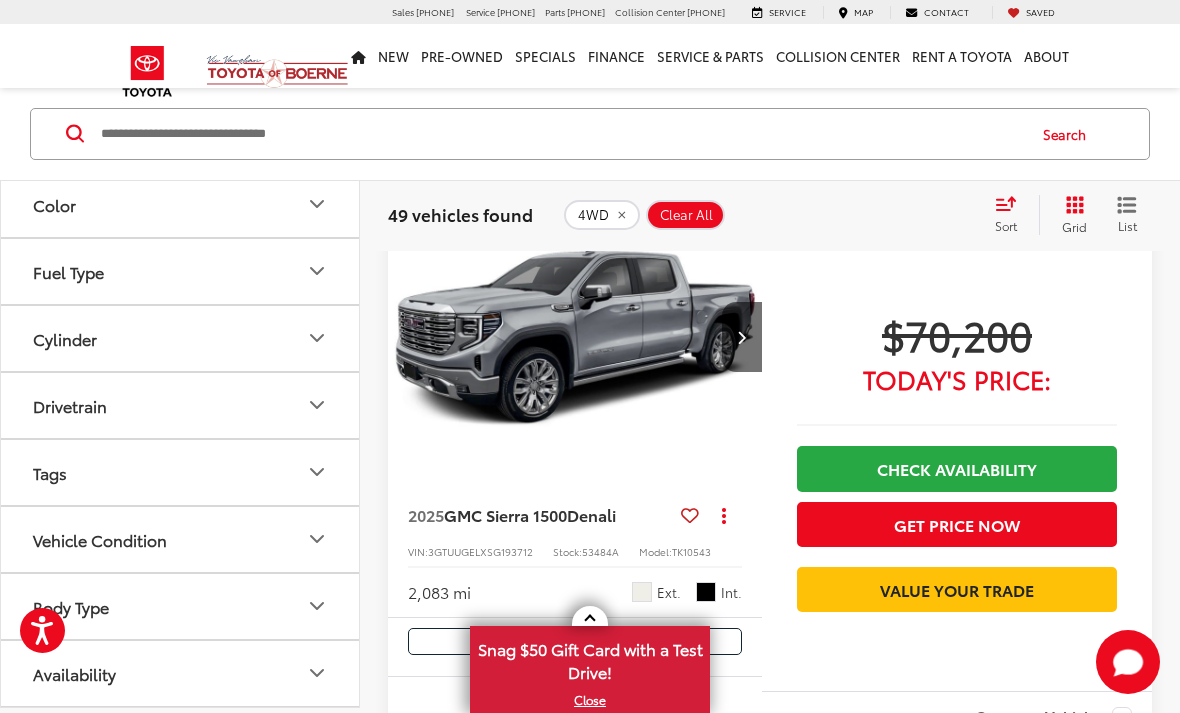scroll, scrollTop: 281, scrollLeft: 0, axis: vertical 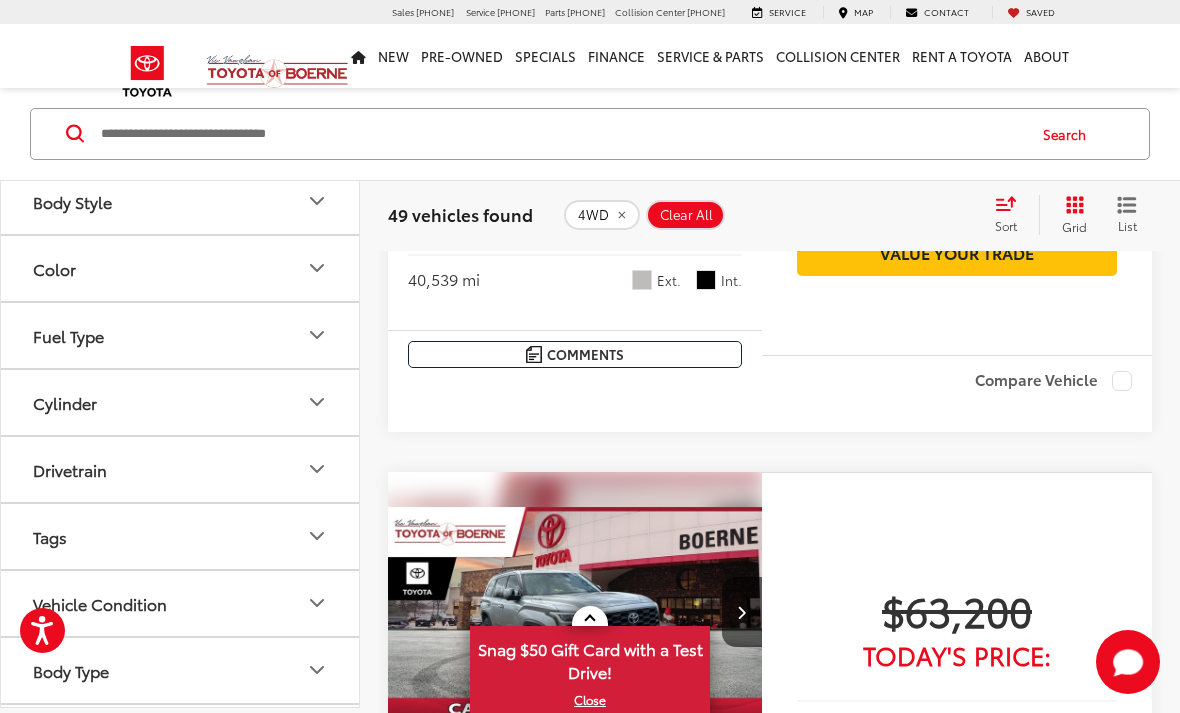 click 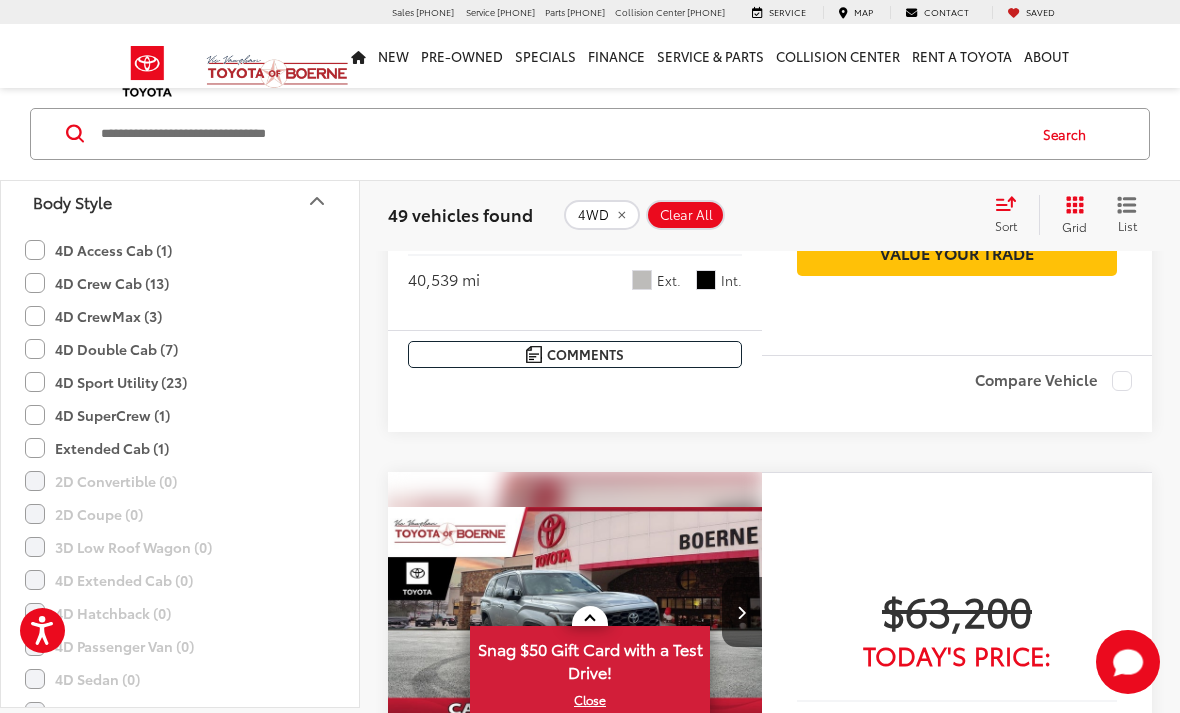 click on "4D Crew Cab (13)" 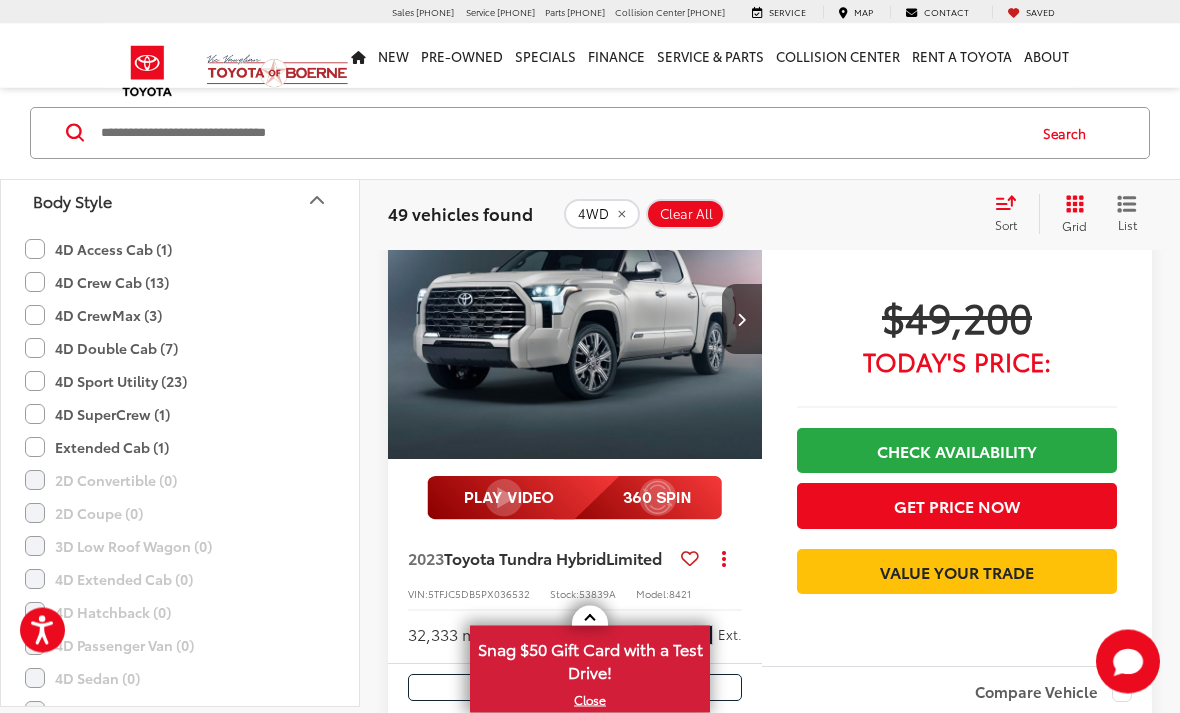 scroll, scrollTop: 101, scrollLeft: 0, axis: vertical 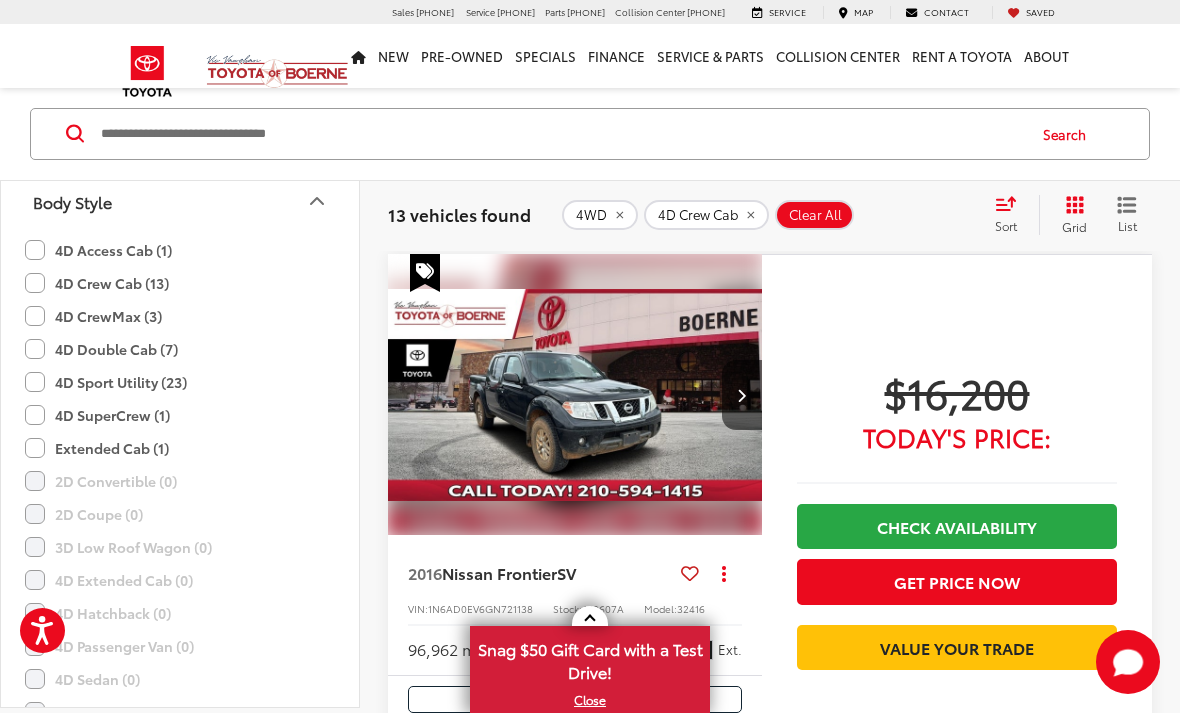 click on "Body Style" at bounding box center [181, 201] 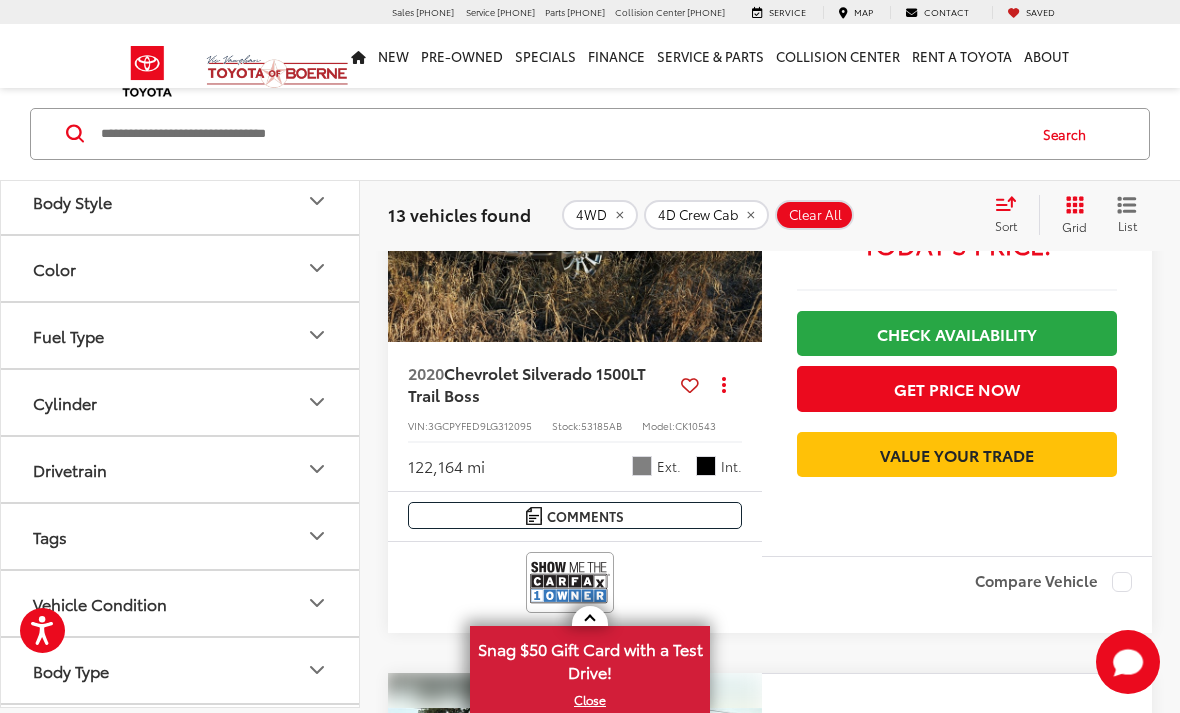 scroll, scrollTop: 4213, scrollLeft: 0, axis: vertical 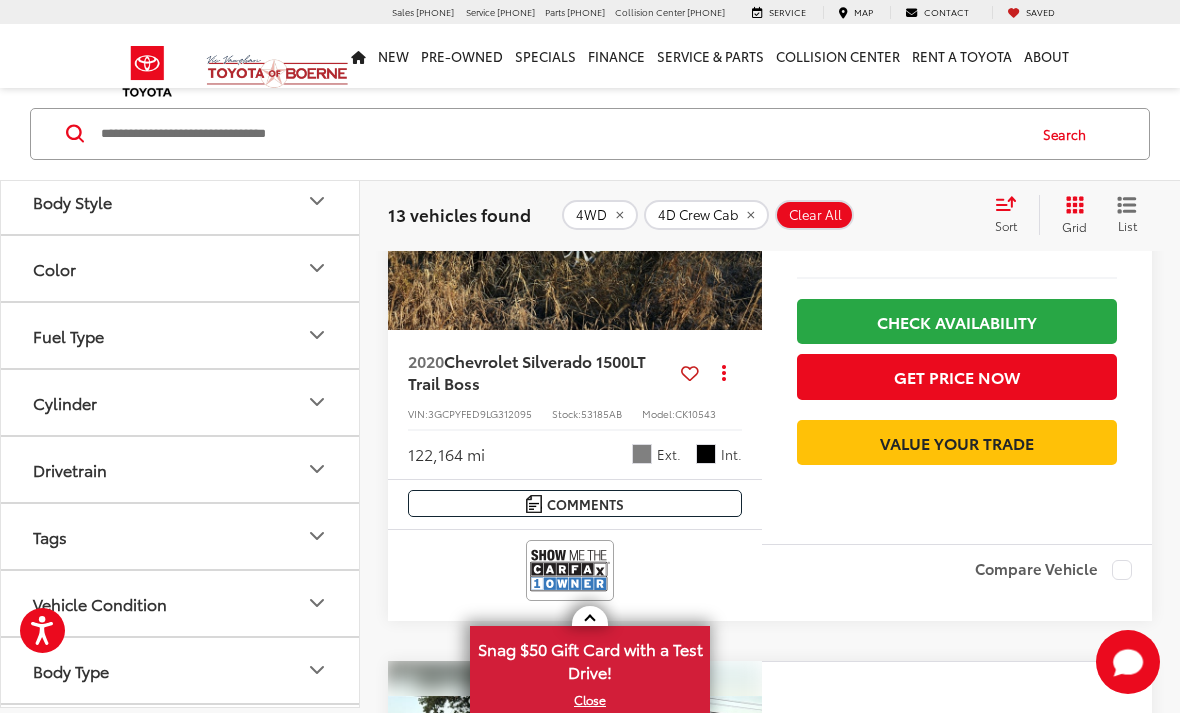 click at bounding box center [742, 190] 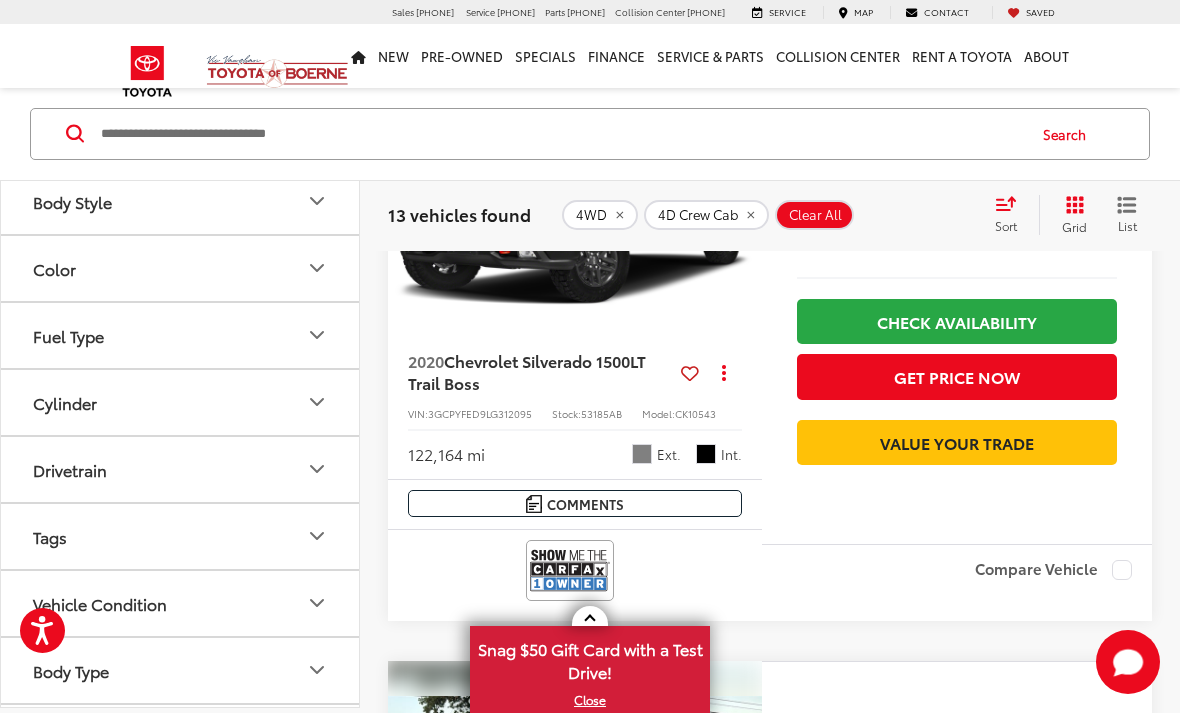 click at bounding box center [742, 190] 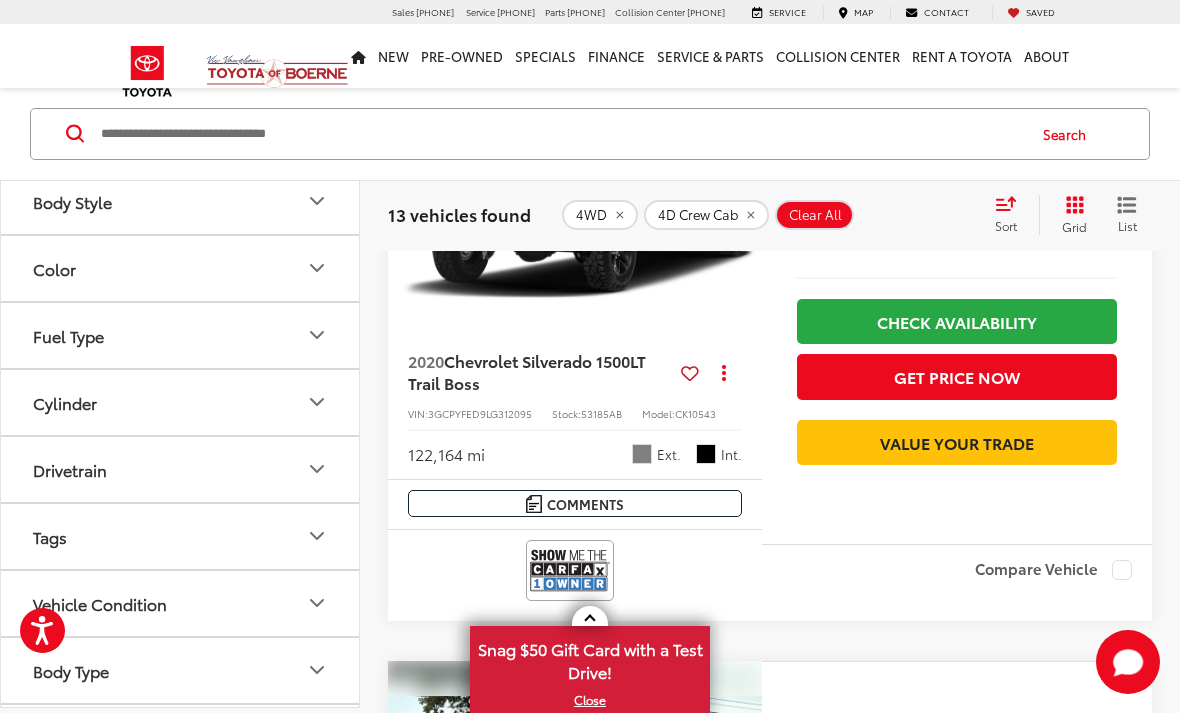 click at bounding box center (742, 190) 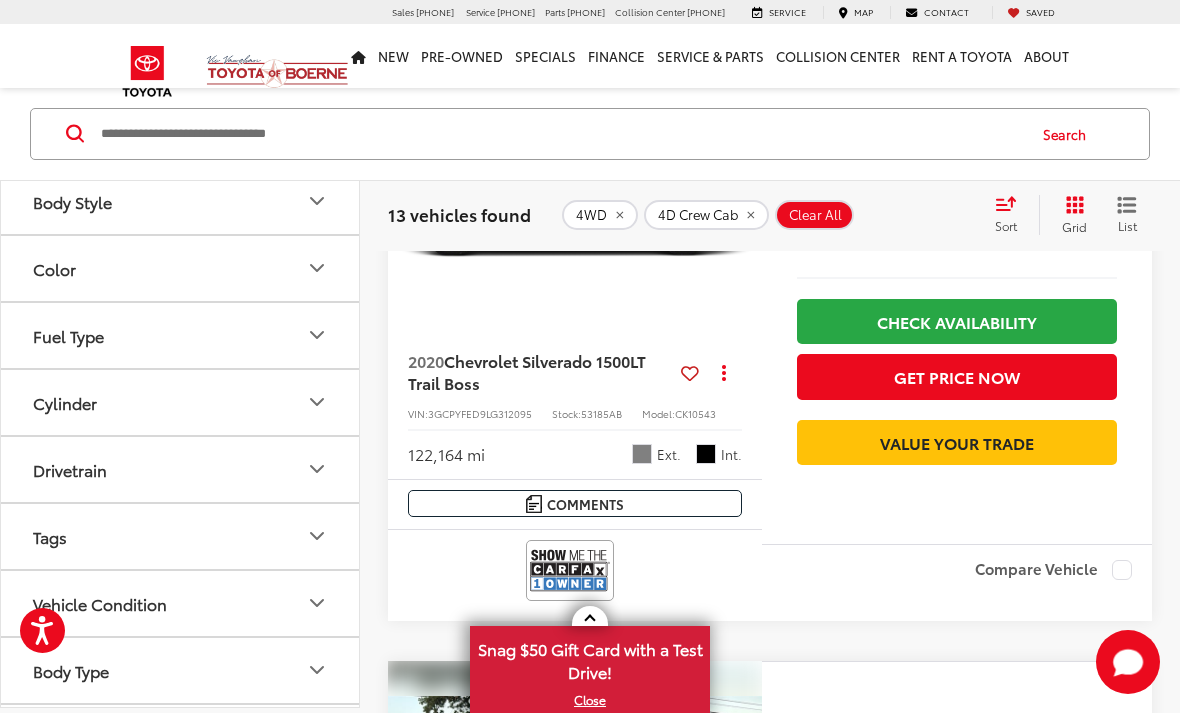 scroll, scrollTop: 0, scrollLeft: 1131, axis: horizontal 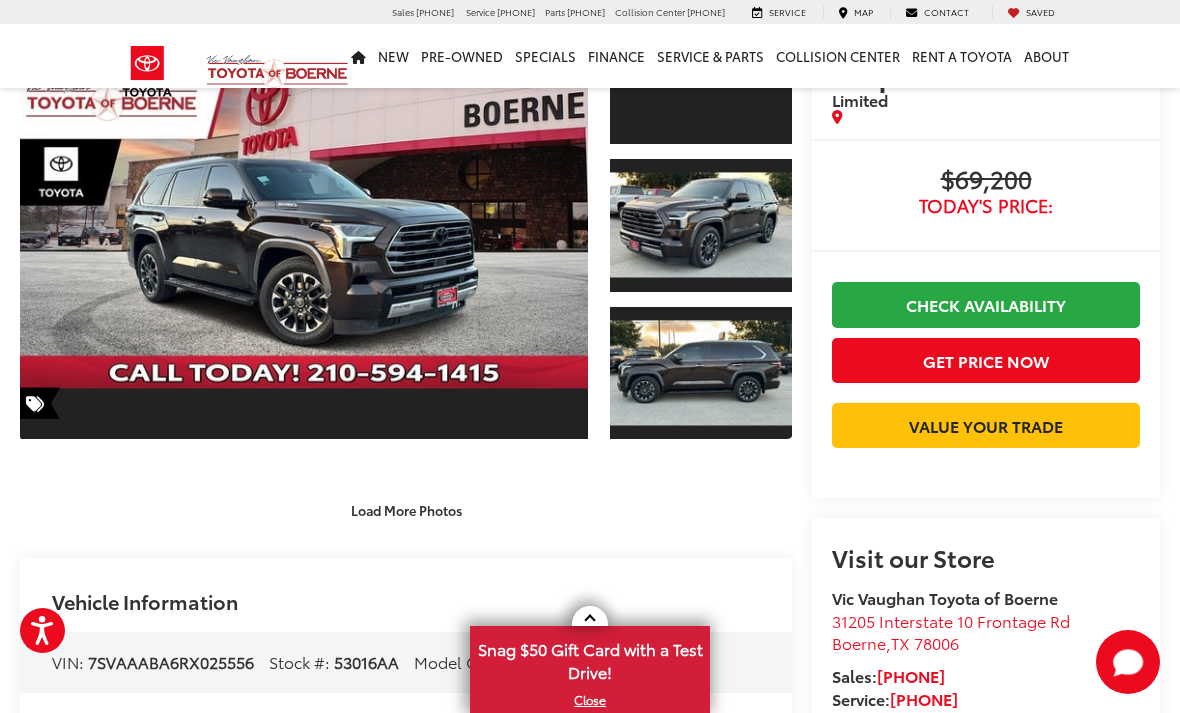 click at bounding box center (701, 373) 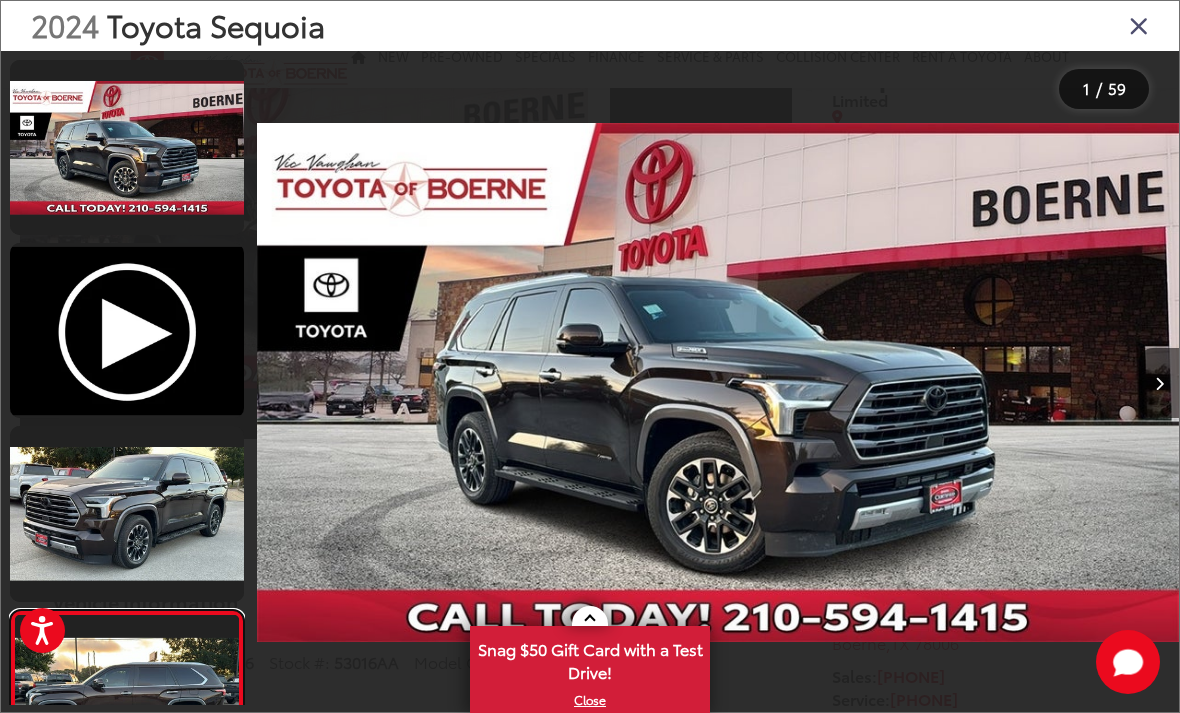 scroll, scrollTop: 171, scrollLeft: 0, axis: vertical 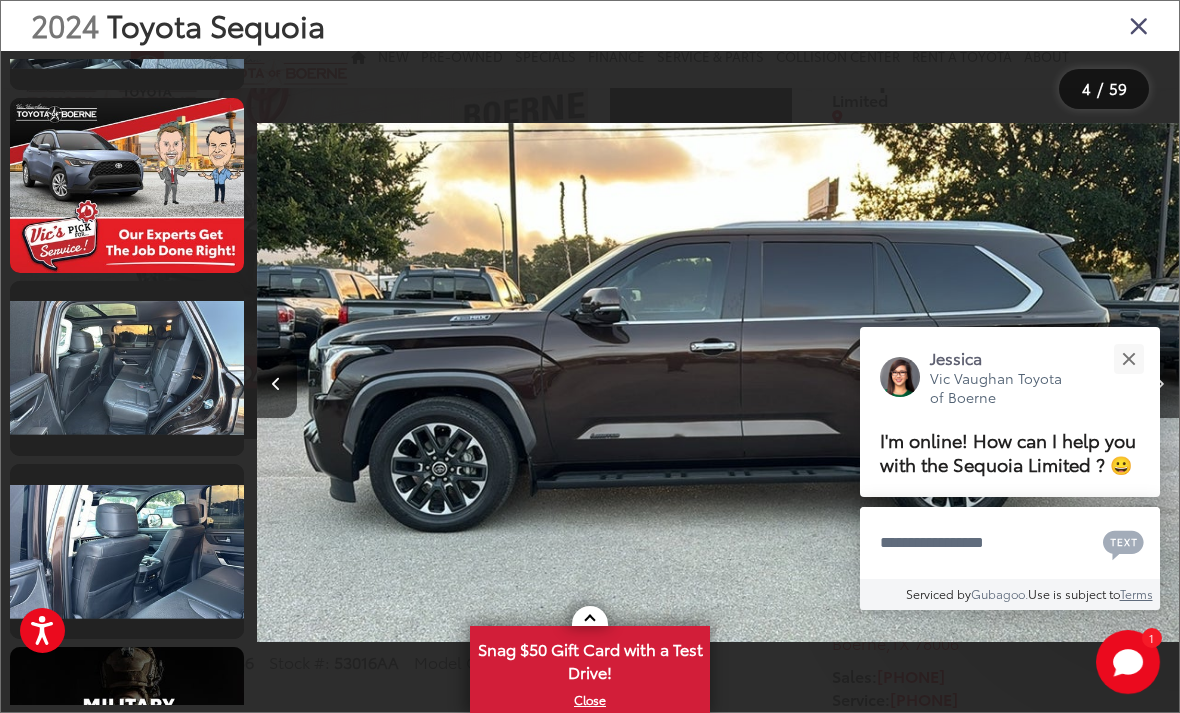click at bounding box center [127, 368] 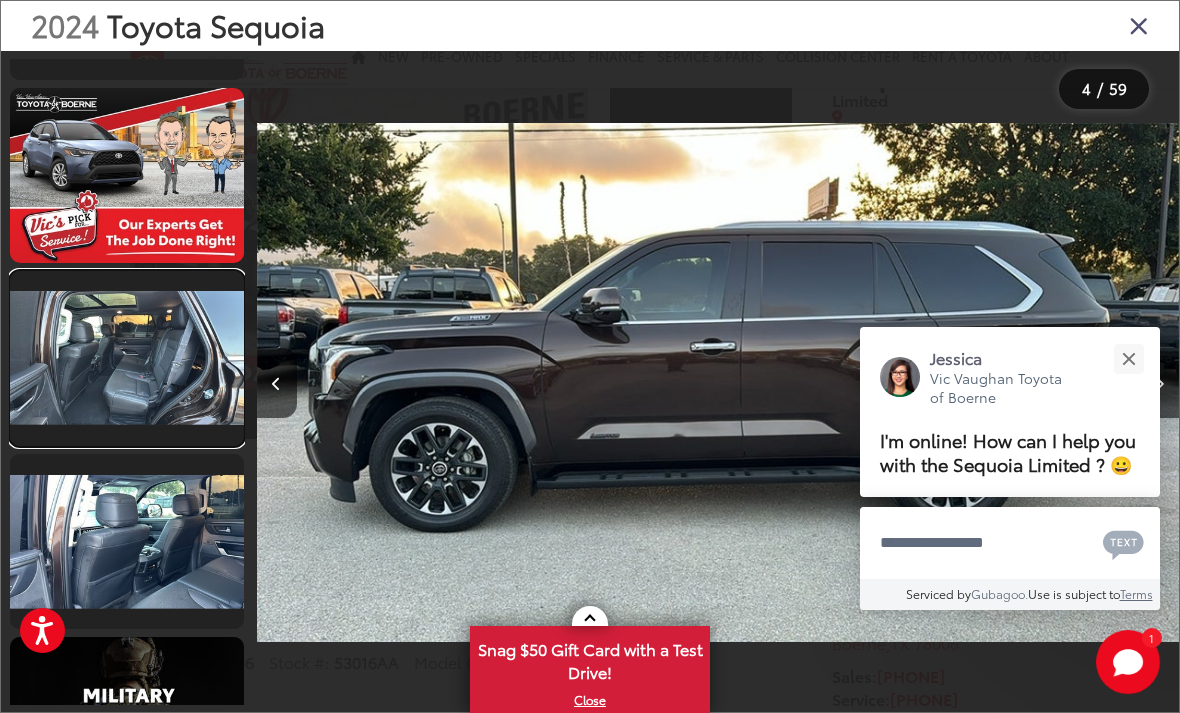 scroll, scrollTop: 0, scrollLeft: 8902, axis: horizontal 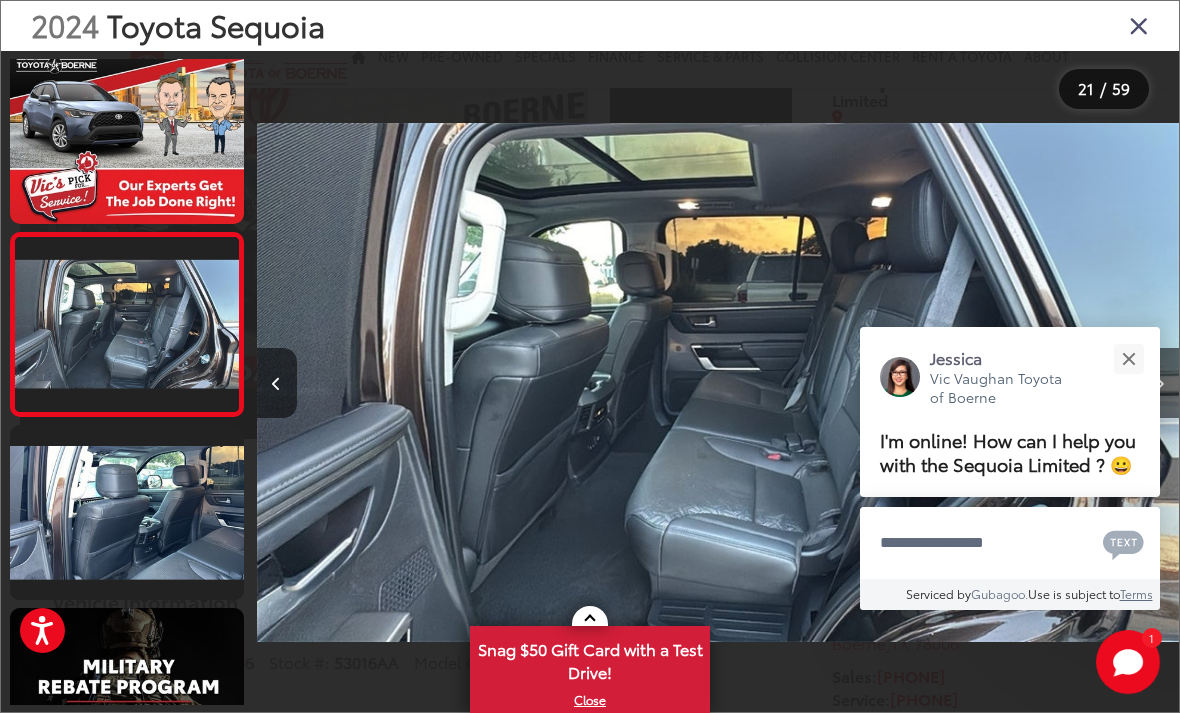 click at bounding box center (1139, 25) 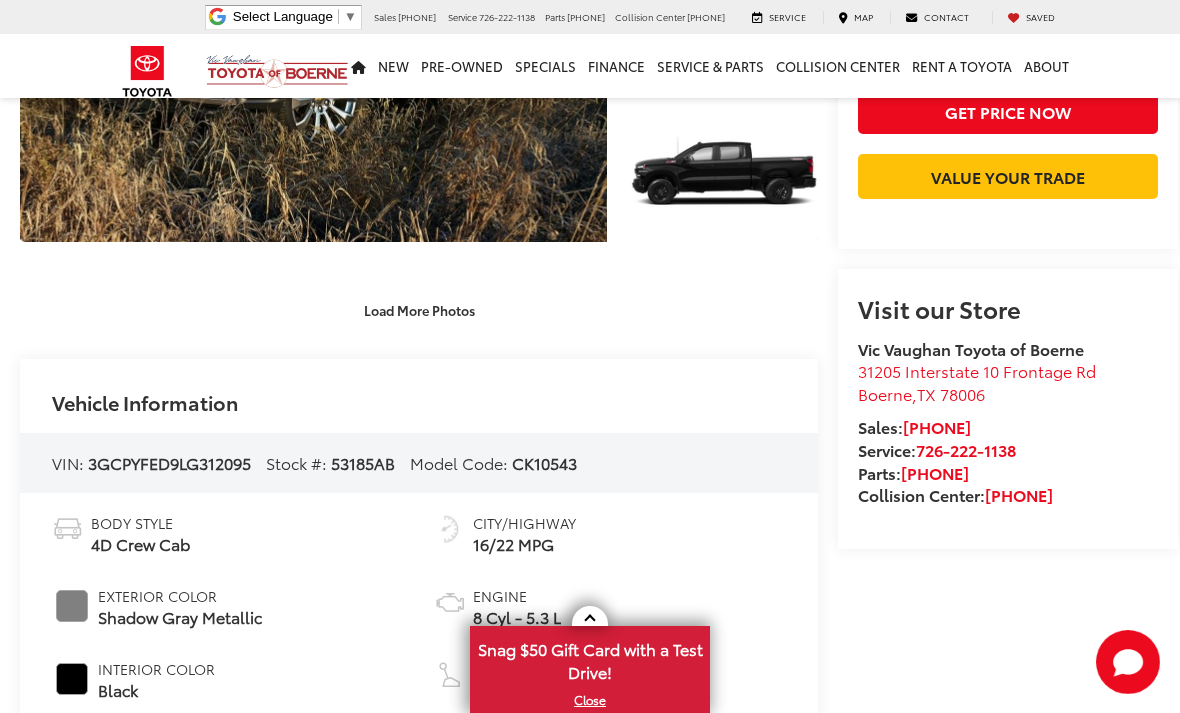 scroll, scrollTop: 247, scrollLeft: 0, axis: vertical 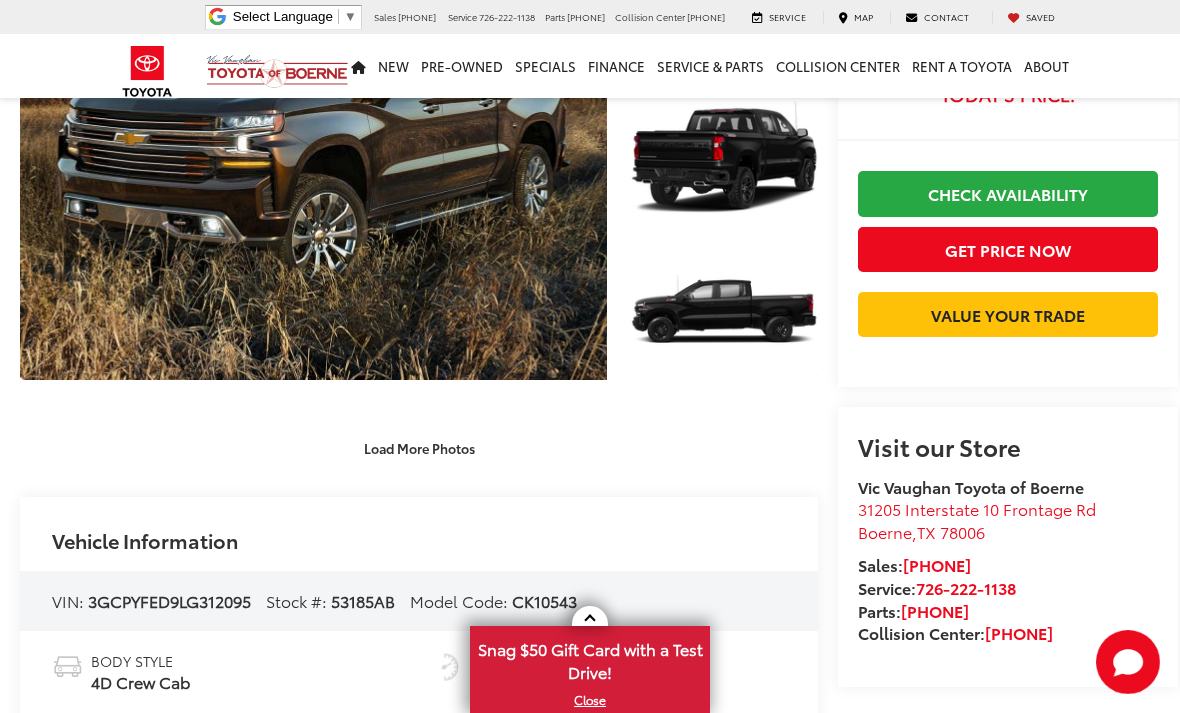 click on "Load More Photos" at bounding box center [419, 448] 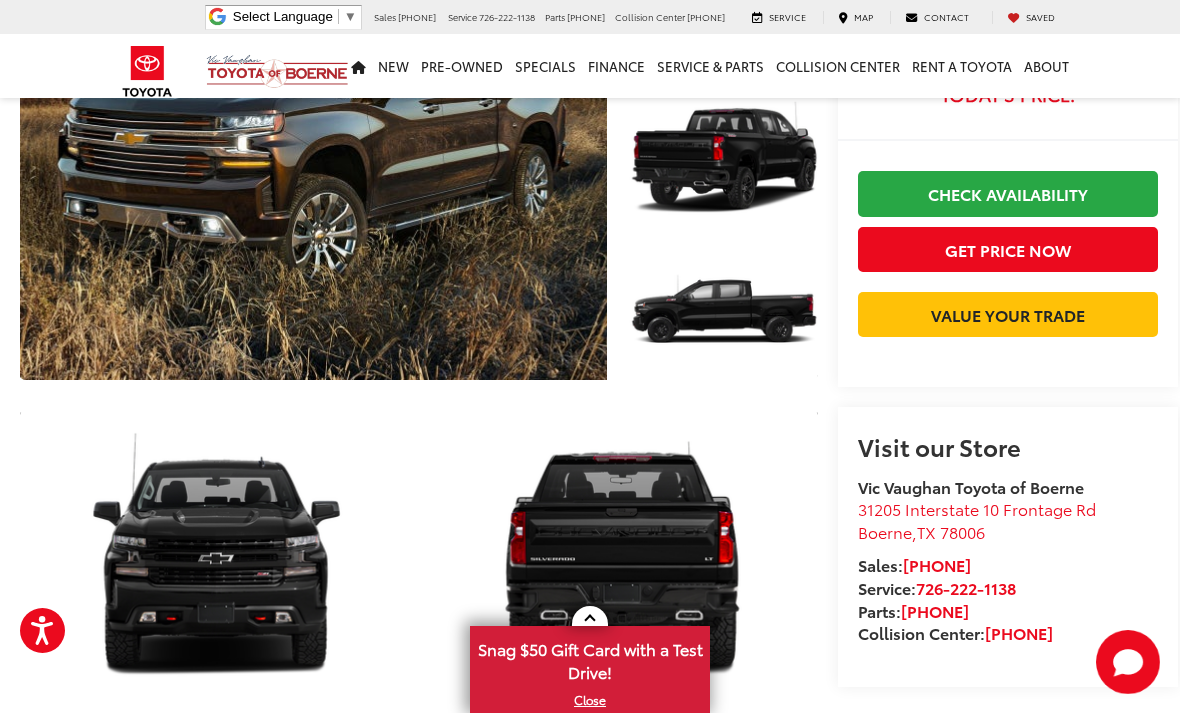 scroll, scrollTop: 0, scrollLeft: 0, axis: both 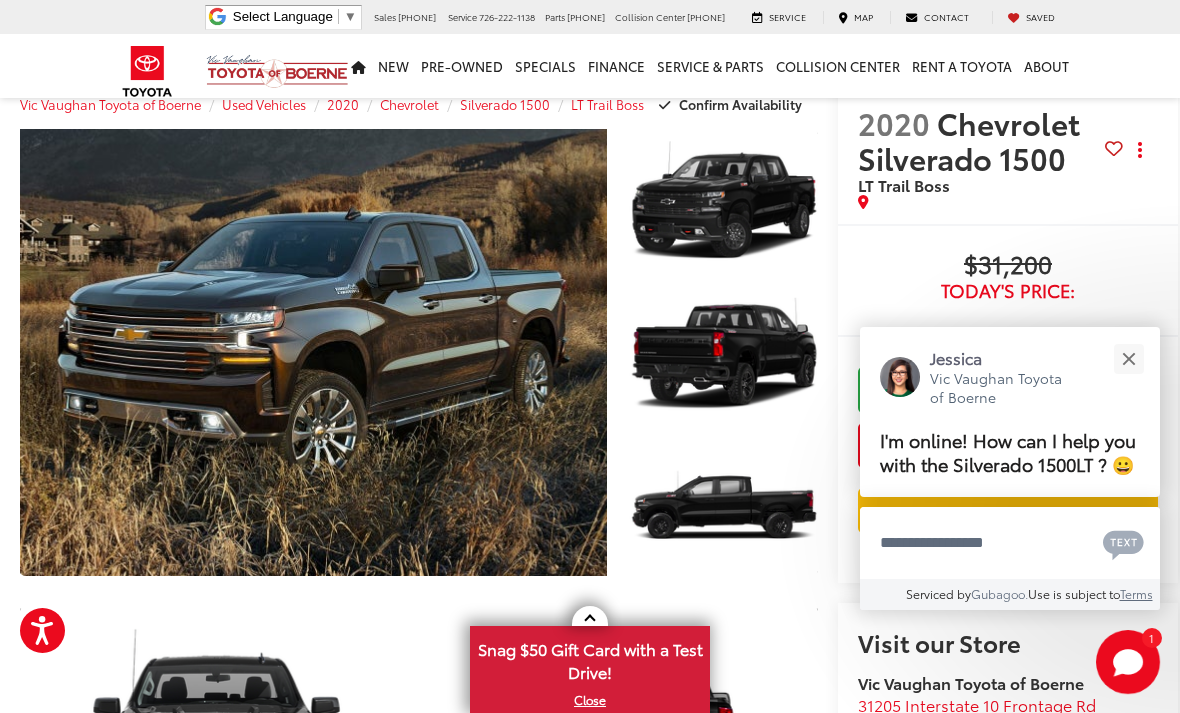 click at bounding box center (1128, 358) 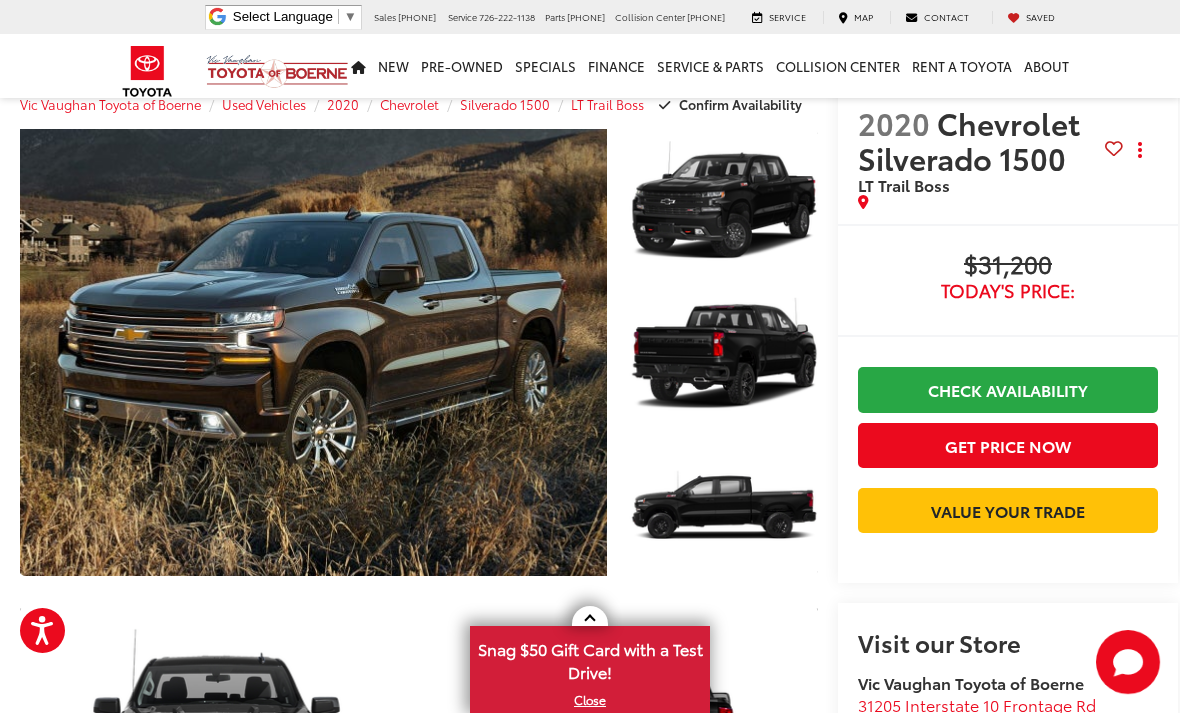 click on "Get Price Now" at bounding box center [1008, 445] 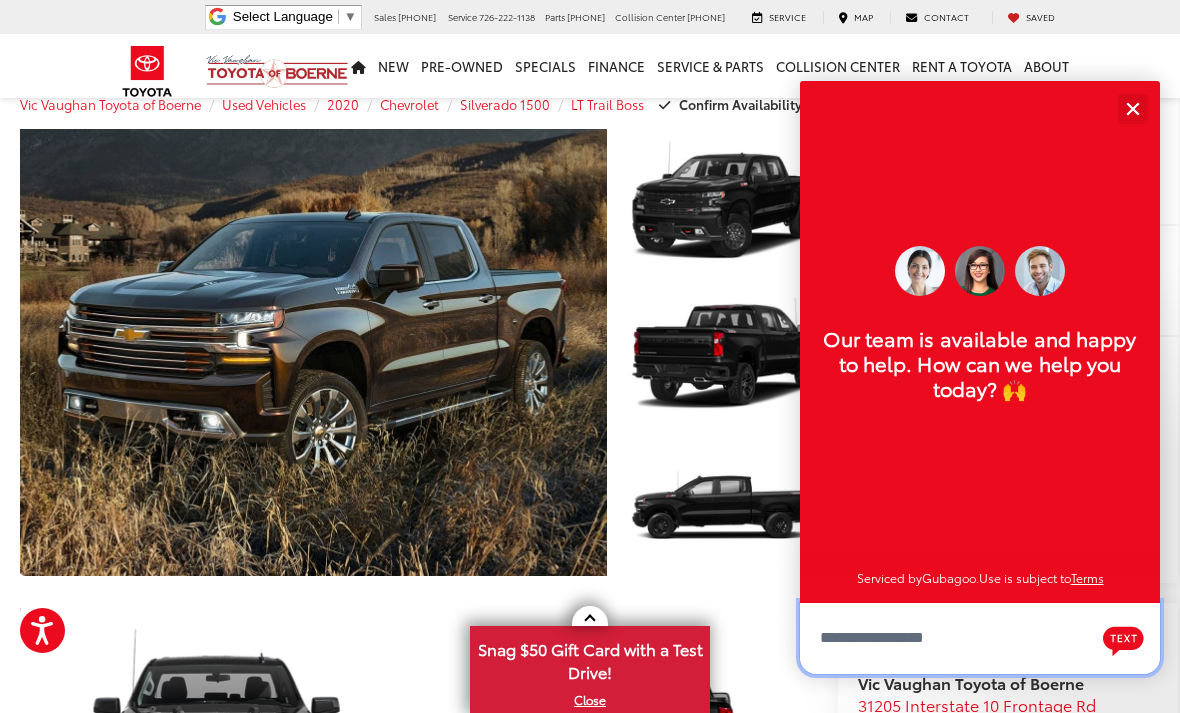 scroll, scrollTop: 24, scrollLeft: 0, axis: vertical 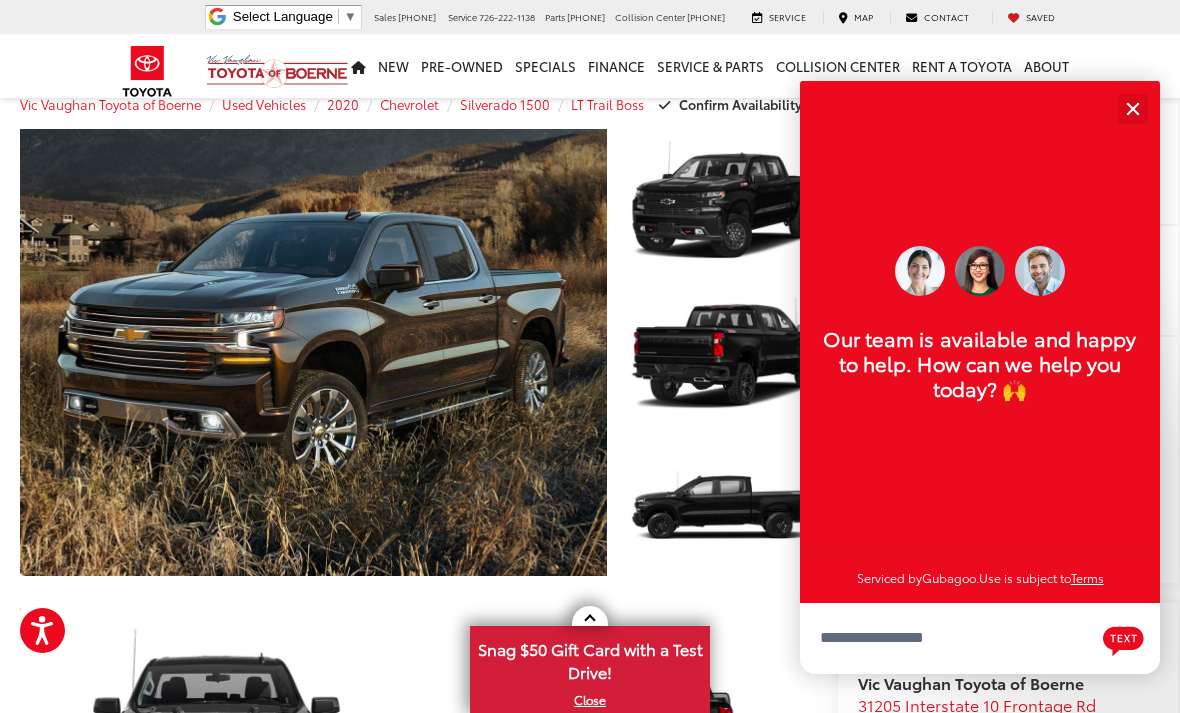 click at bounding box center (1132, 108) 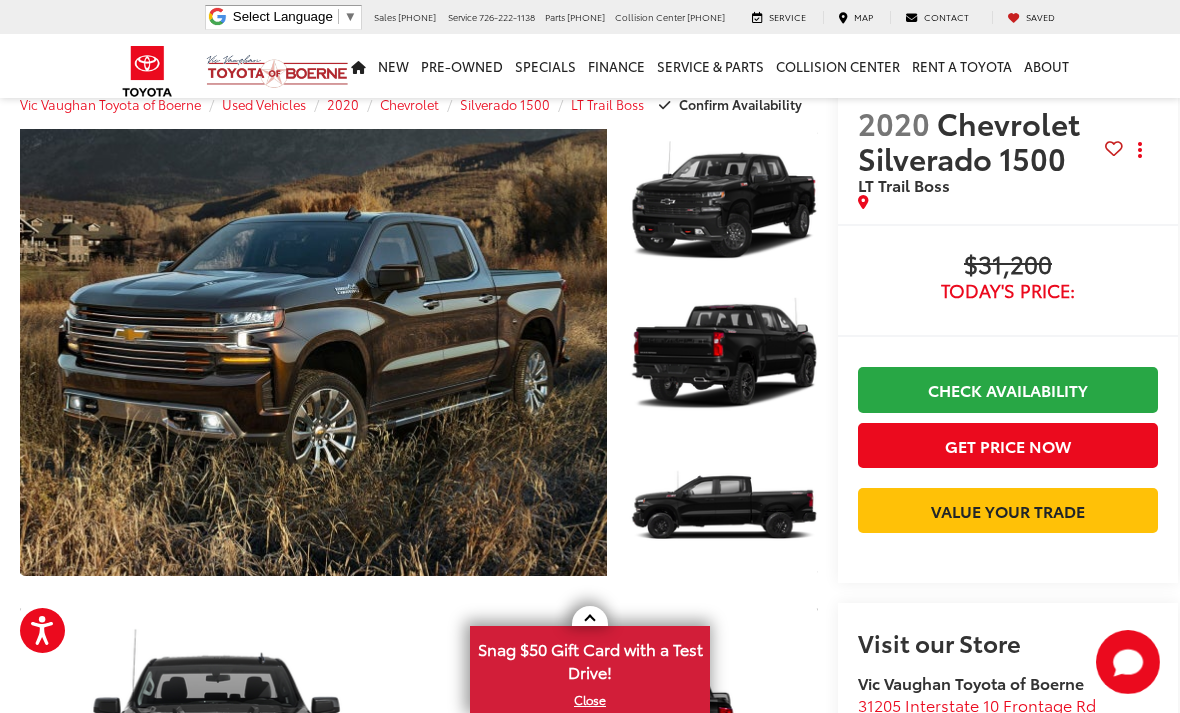click on "Get Price Now" at bounding box center (1008, 445) 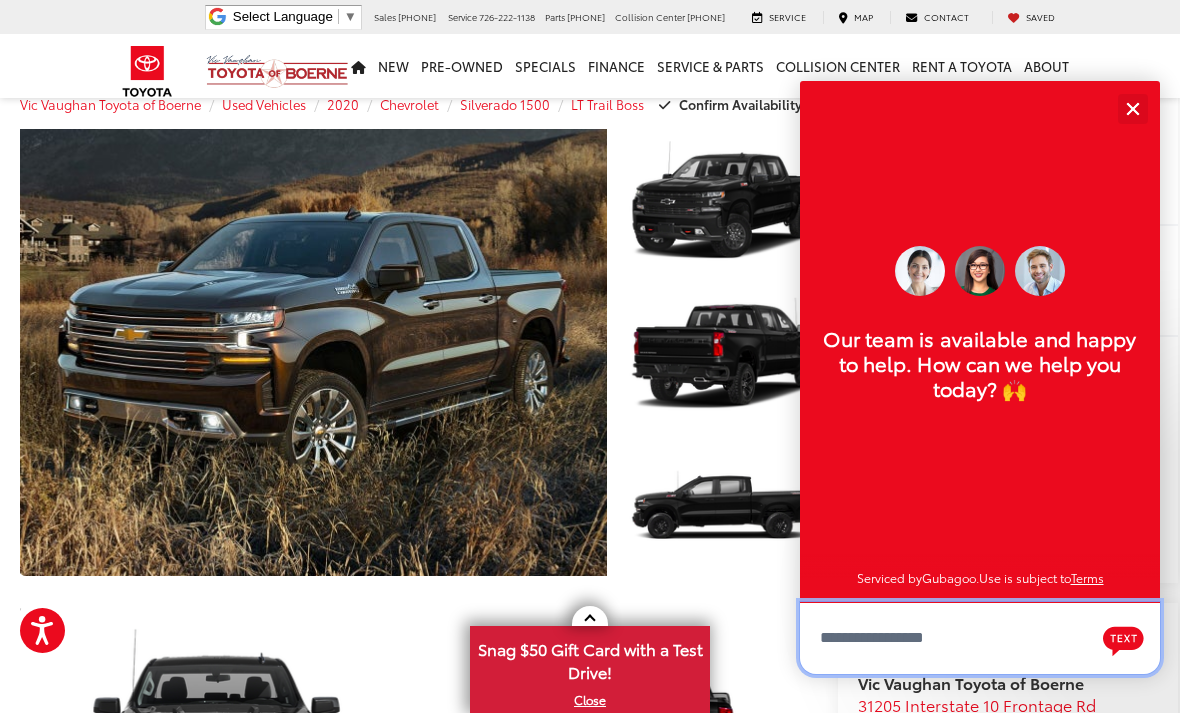 scroll, scrollTop: 24, scrollLeft: 0, axis: vertical 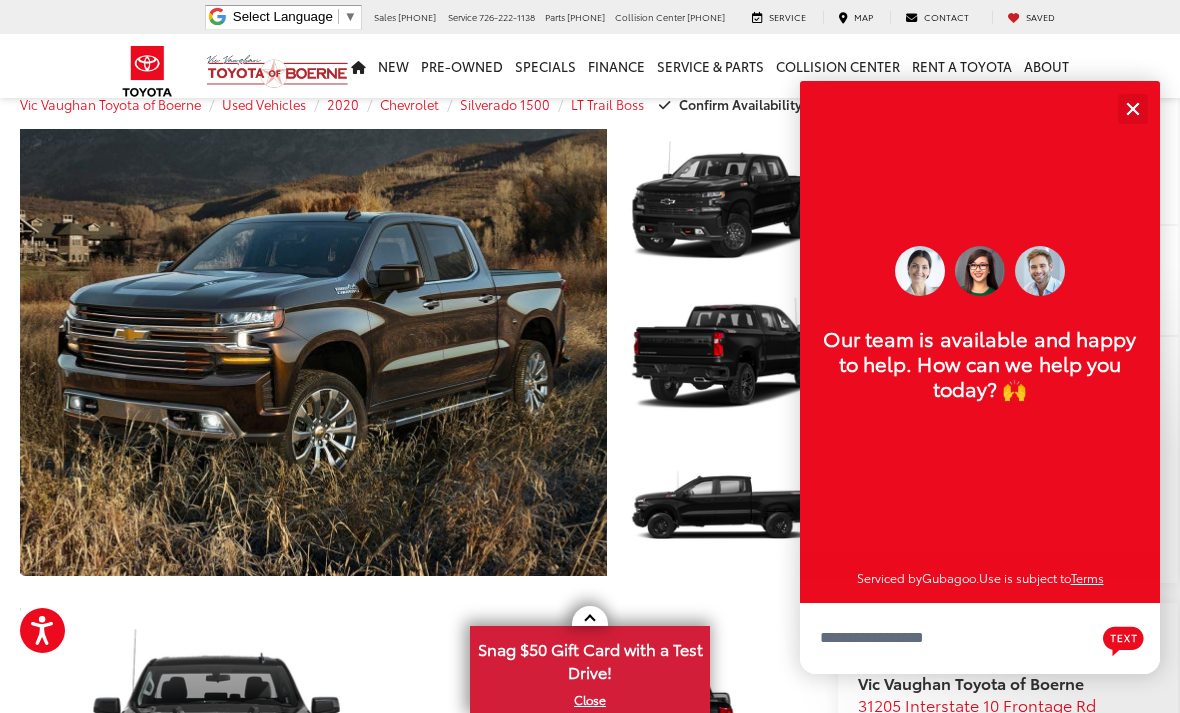 click at bounding box center [1132, 108] 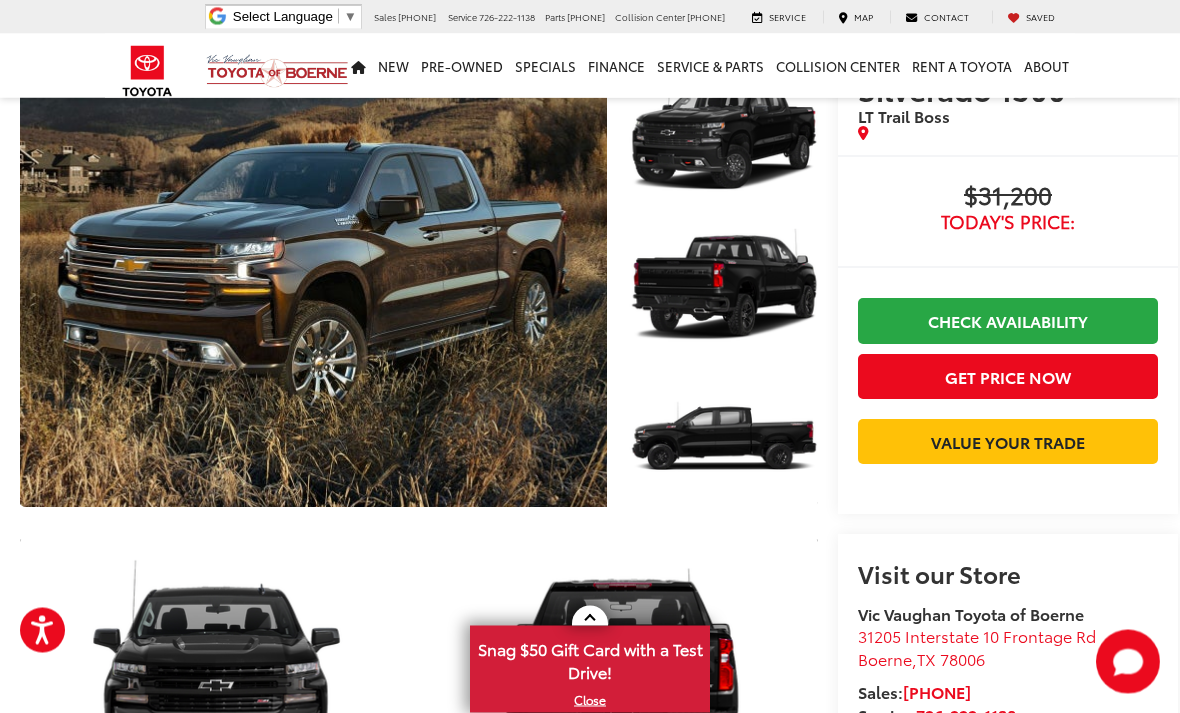 scroll, scrollTop: 121, scrollLeft: 0, axis: vertical 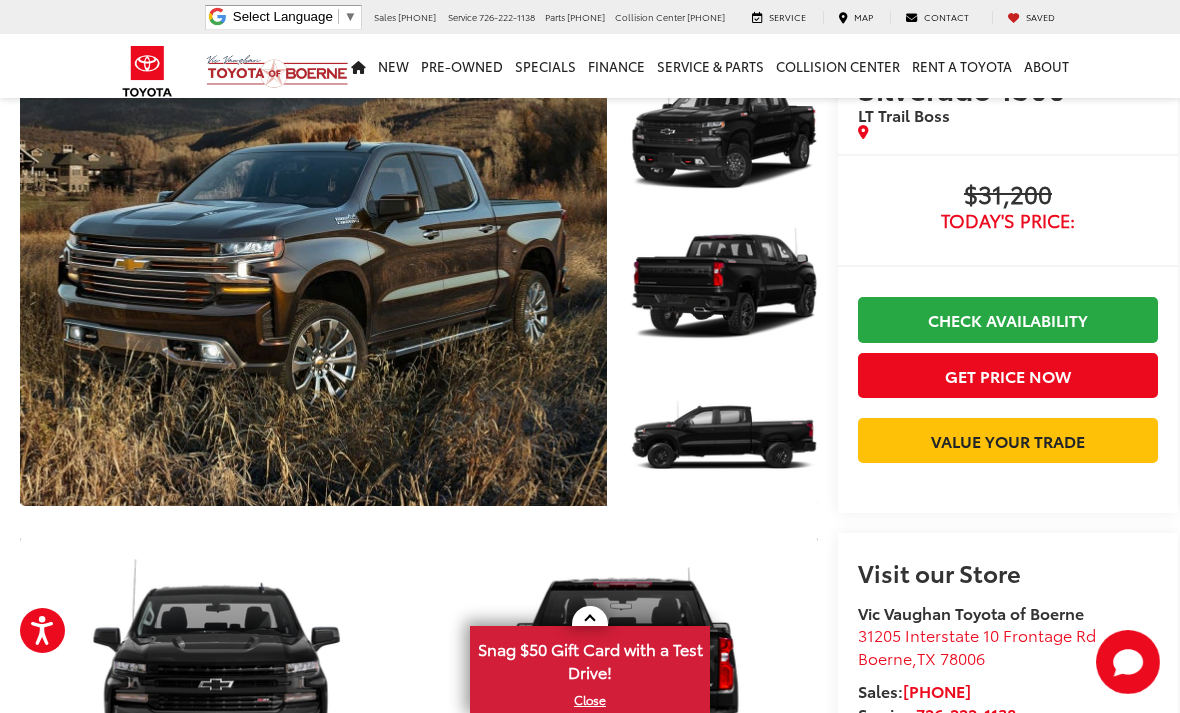 click on "Buy
$31,200
Today's Price:
Check Availability
Get Price Now
Value Your Trade
$31,200
Today's Price:
Call for VIP Price
Check Availability
Get Price Now
Value Your Trade
$31,200
Today's Price:
Check Availability
Get Price Now
Value Your Trade
$31,200
Today's Price:
Call for VIP Price
Check Availability
Get Price Now
Value Your Trade" at bounding box center (1008, 333) 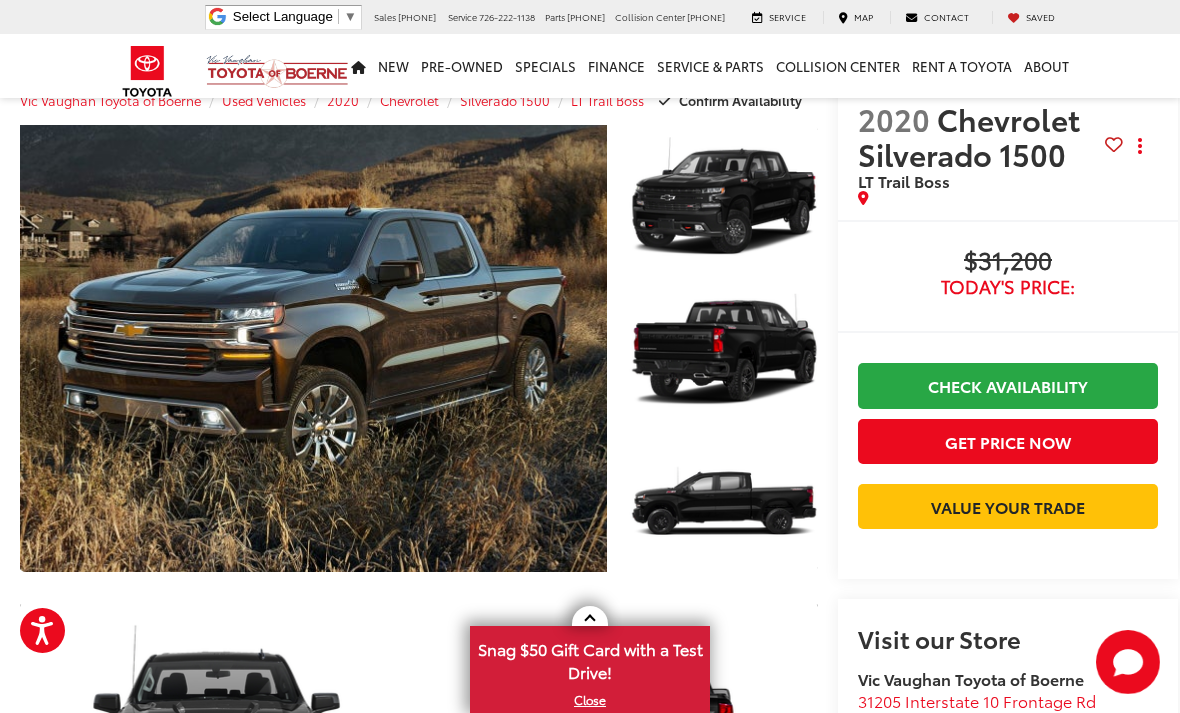 scroll, scrollTop: 56, scrollLeft: 0, axis: vertical 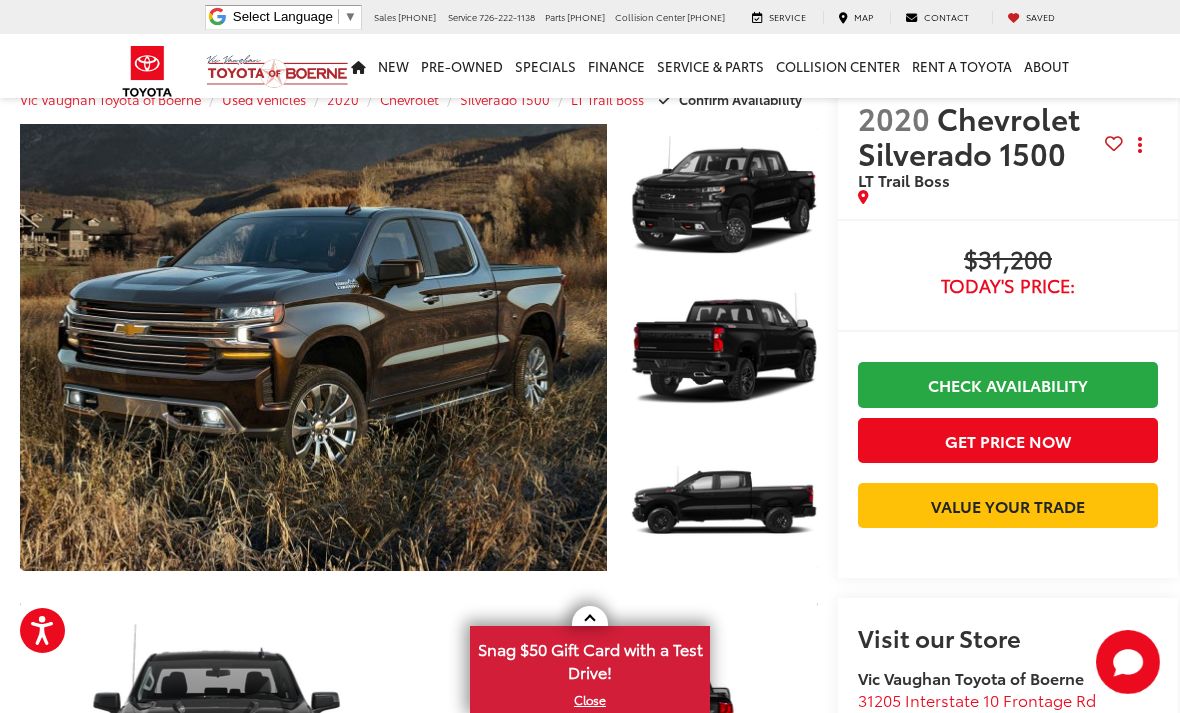 click on "Check Availability" at bounding box center (1008, 384) 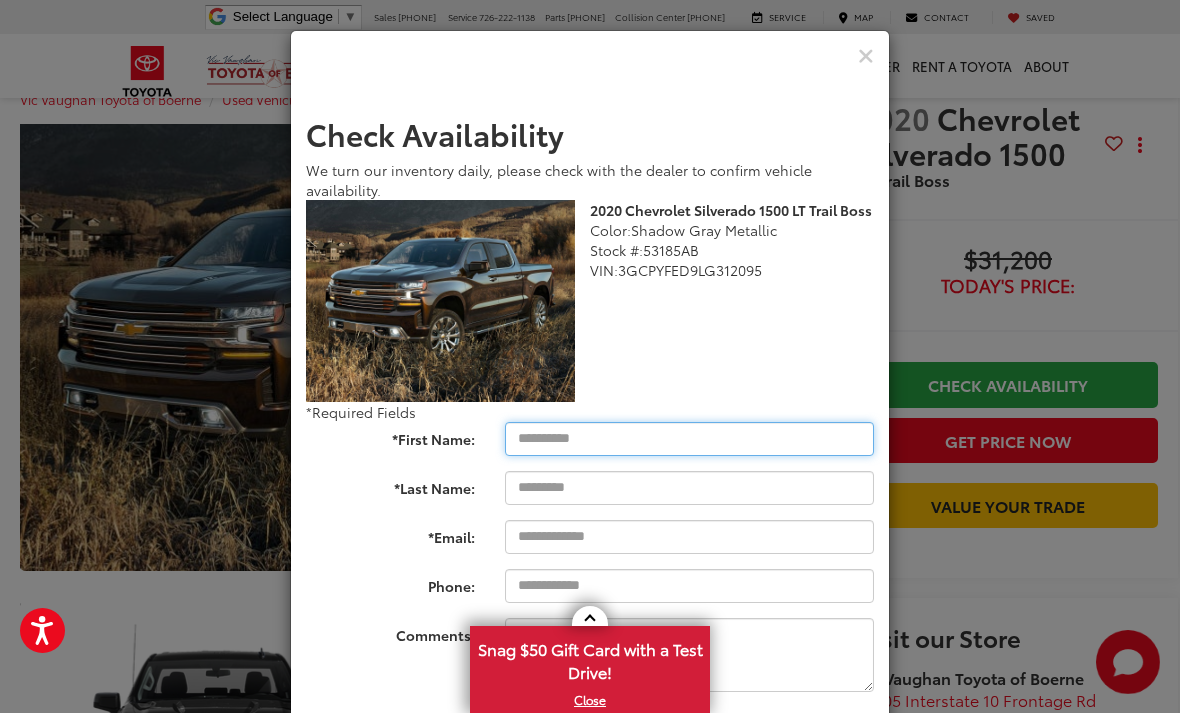 click on "*First Name:" at bounding box center (689, 439) 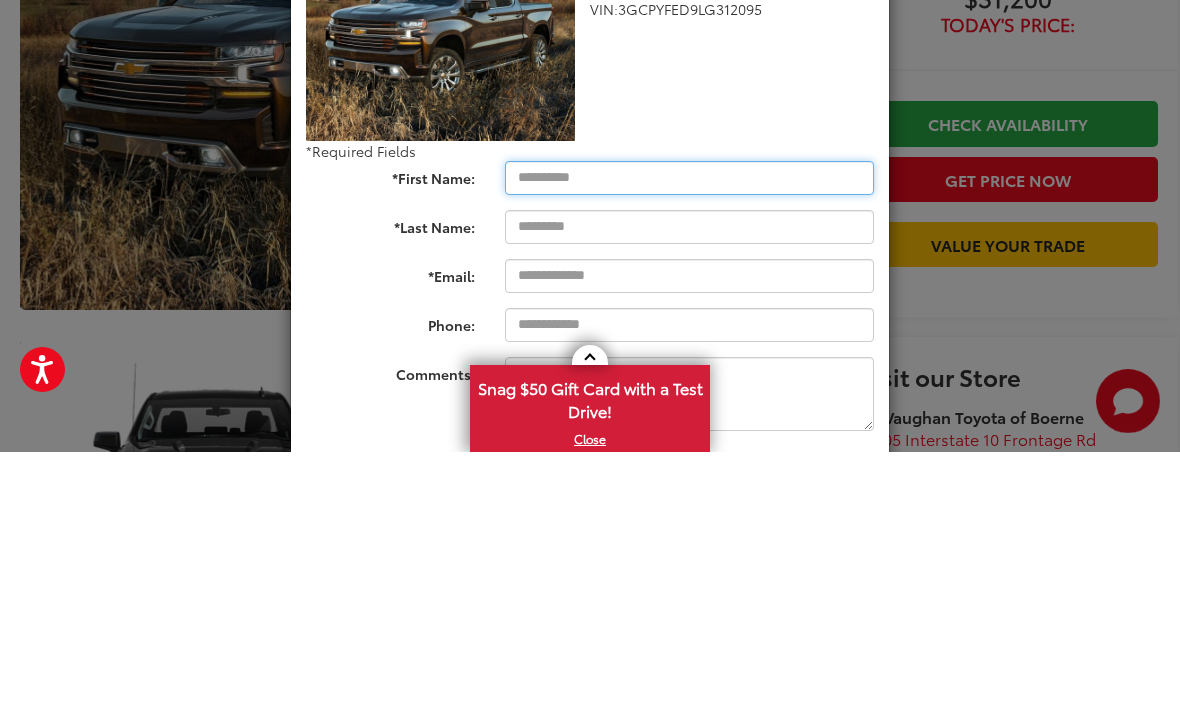 type on "*******" 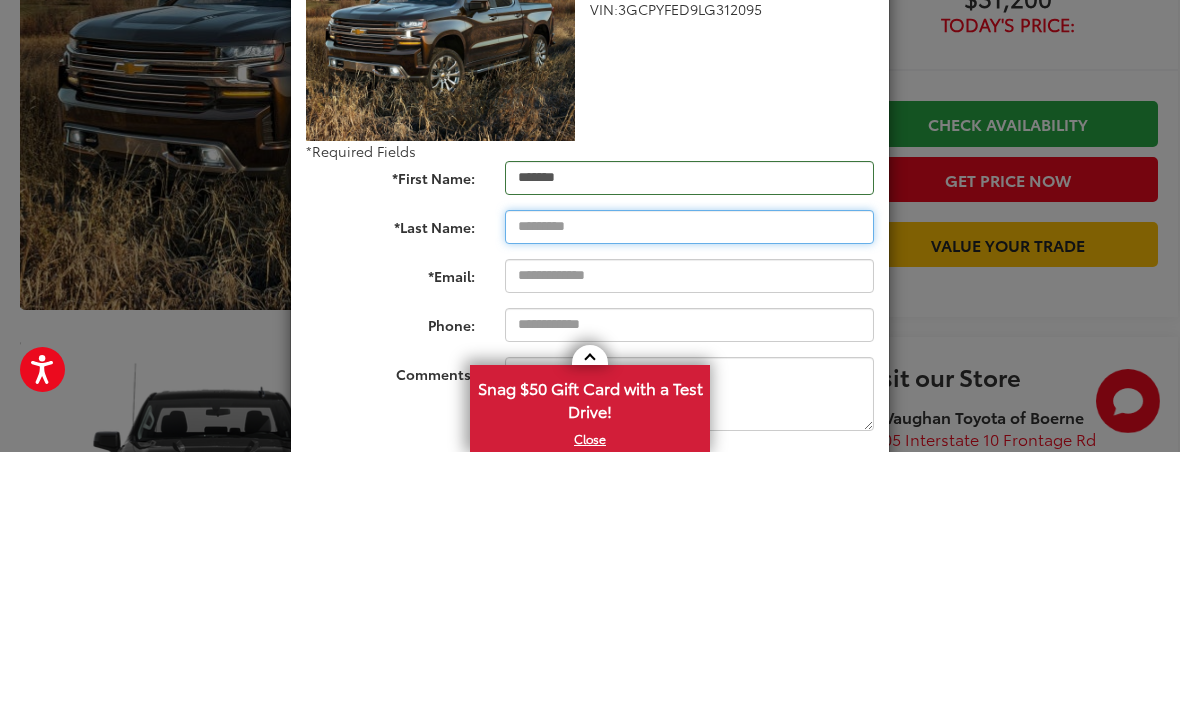 type on "*******" 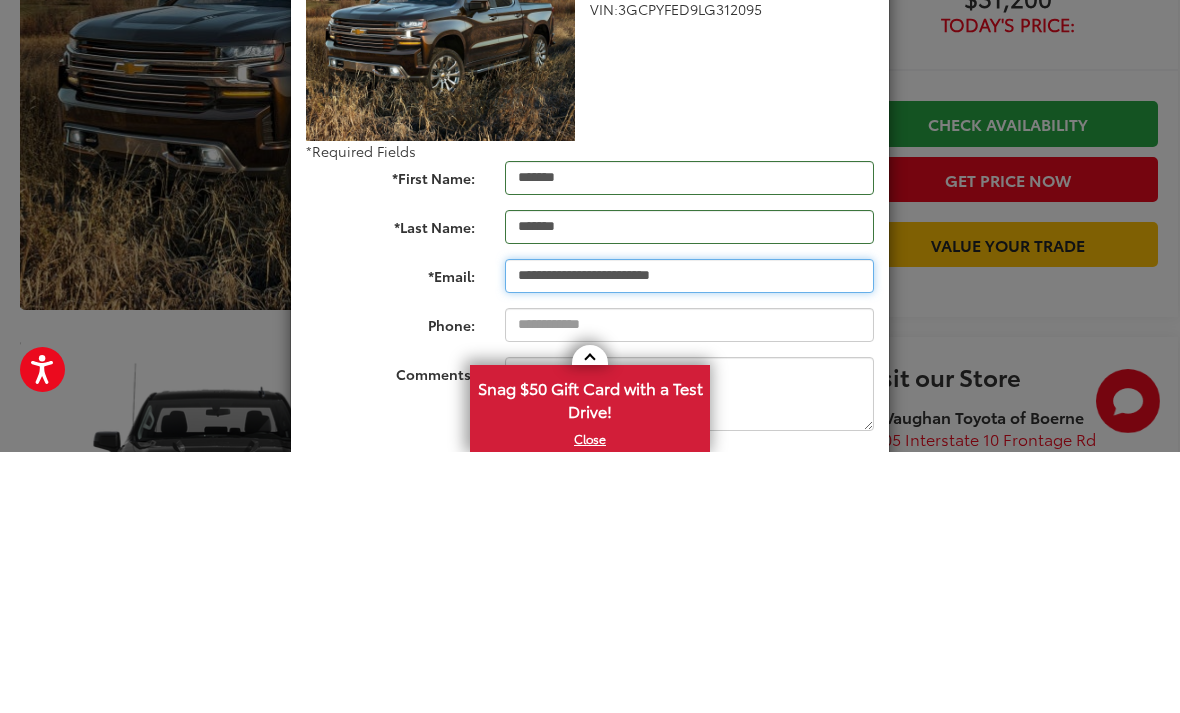 type on "**********" 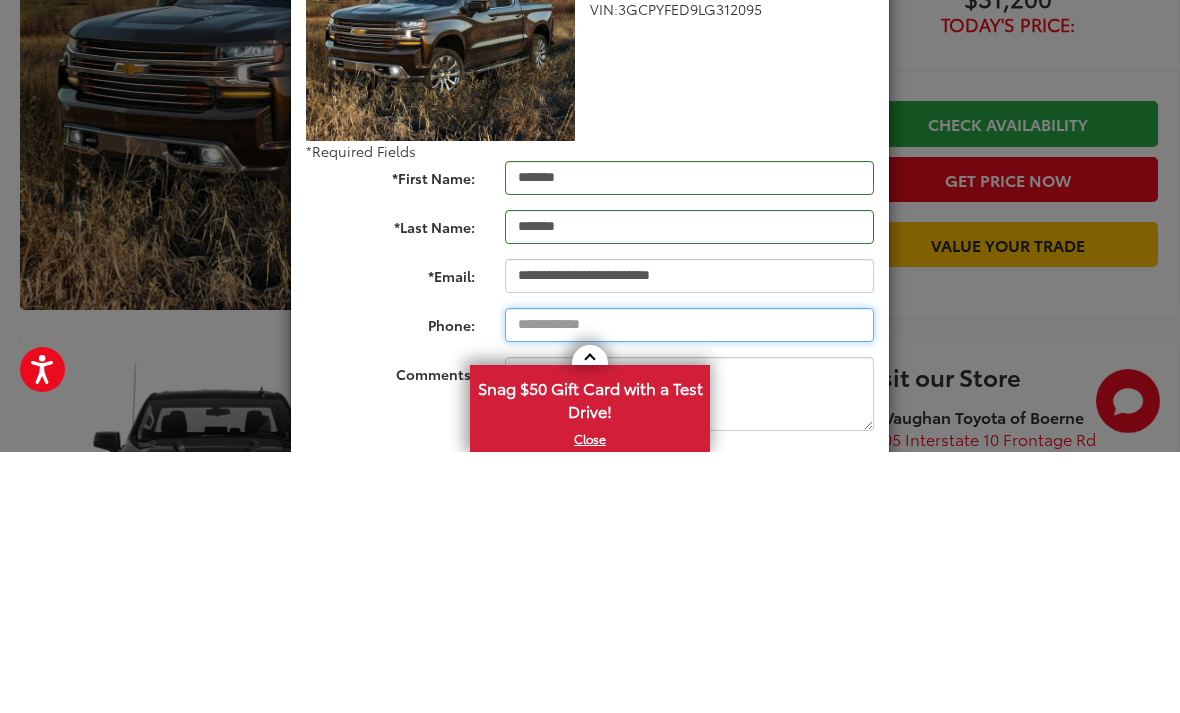 click on "Phone:" at bounding box center [689, 586] 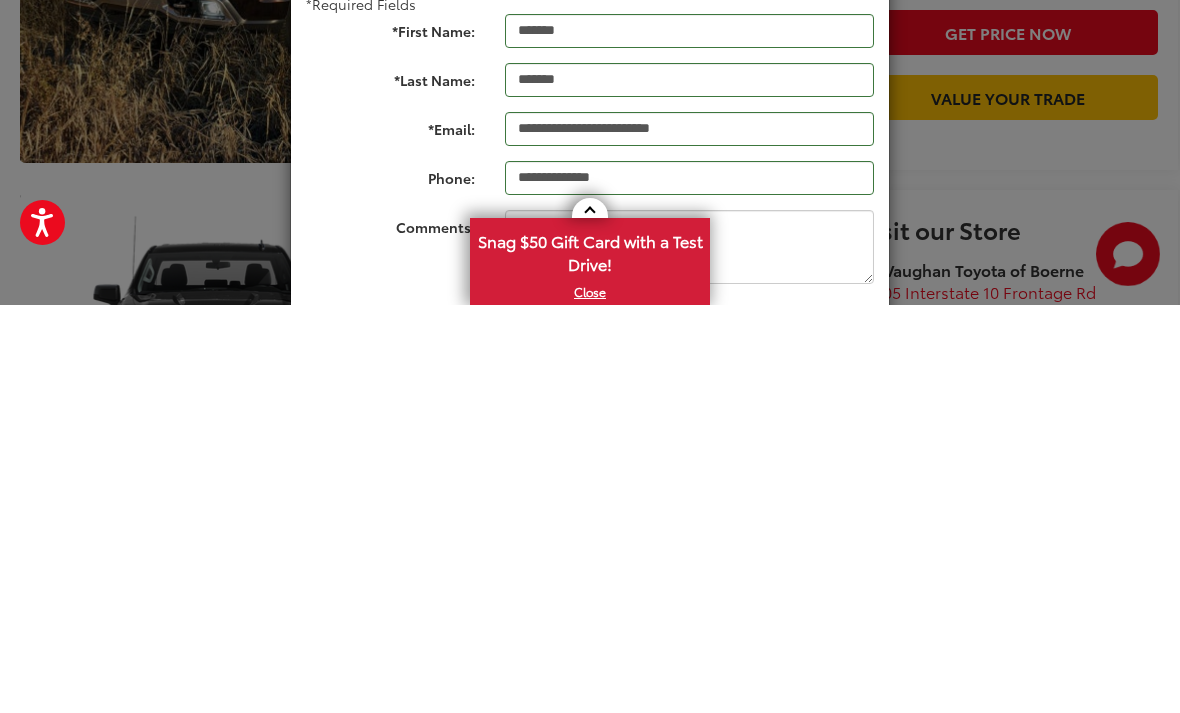 type on "**********" 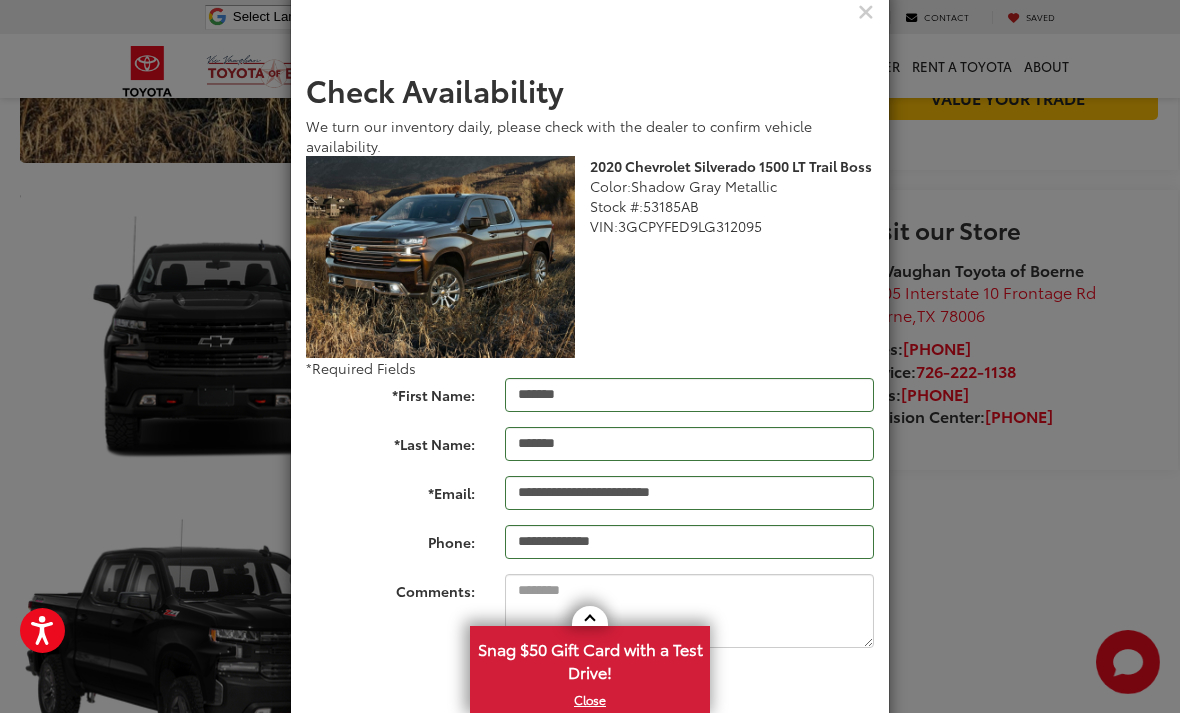 scroll, scrollTop: 43, scrollLeft: 0, axis: vertical 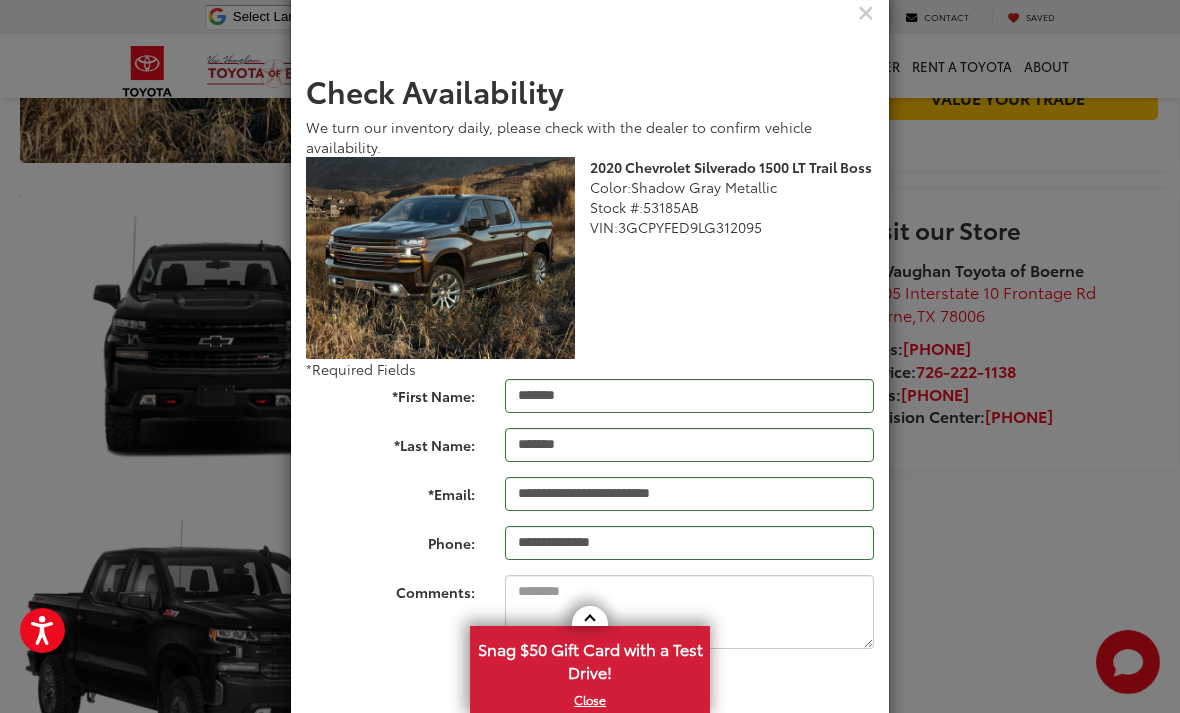 click at bounding box center (590, 617) 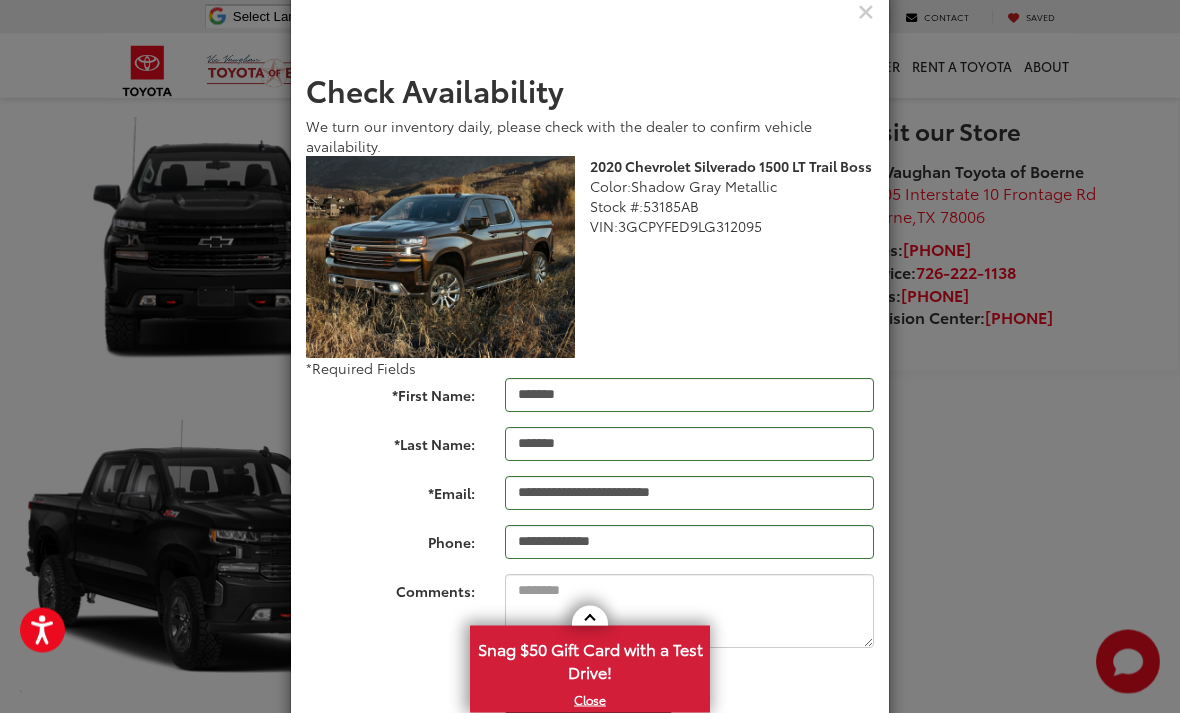 scroll, scrollTop: 564, scrollLeft: 0, axis: vertical 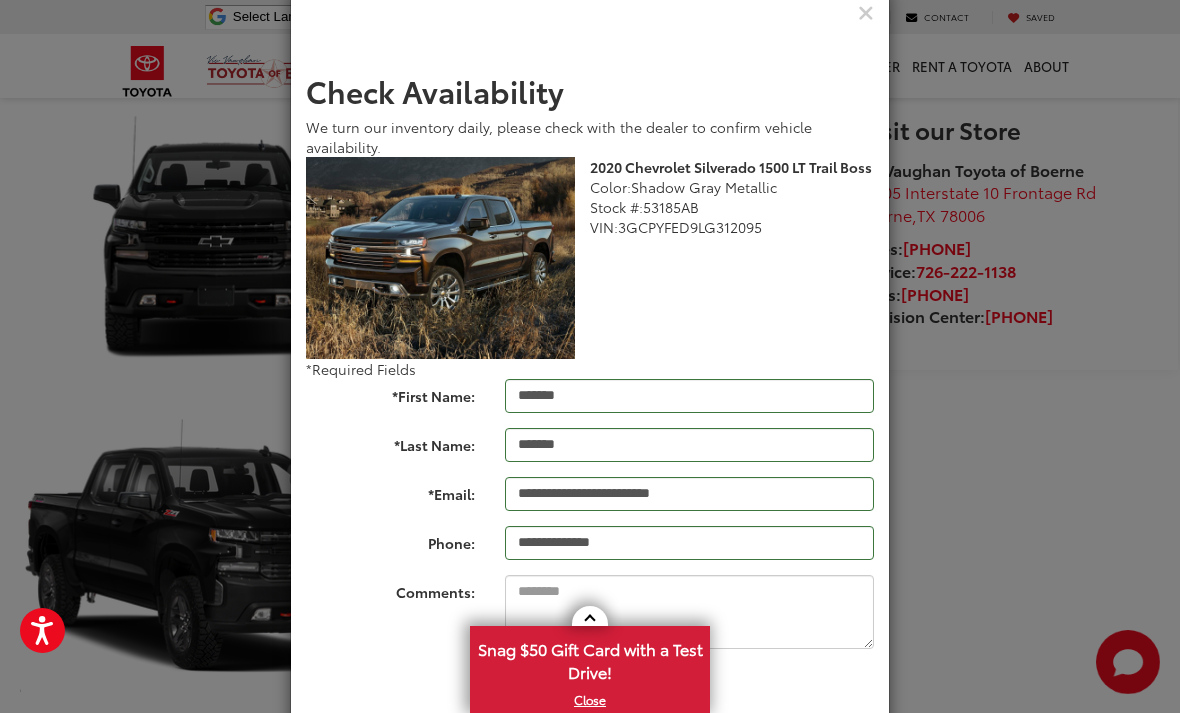 click on "X" at bounding box center (590, 700) 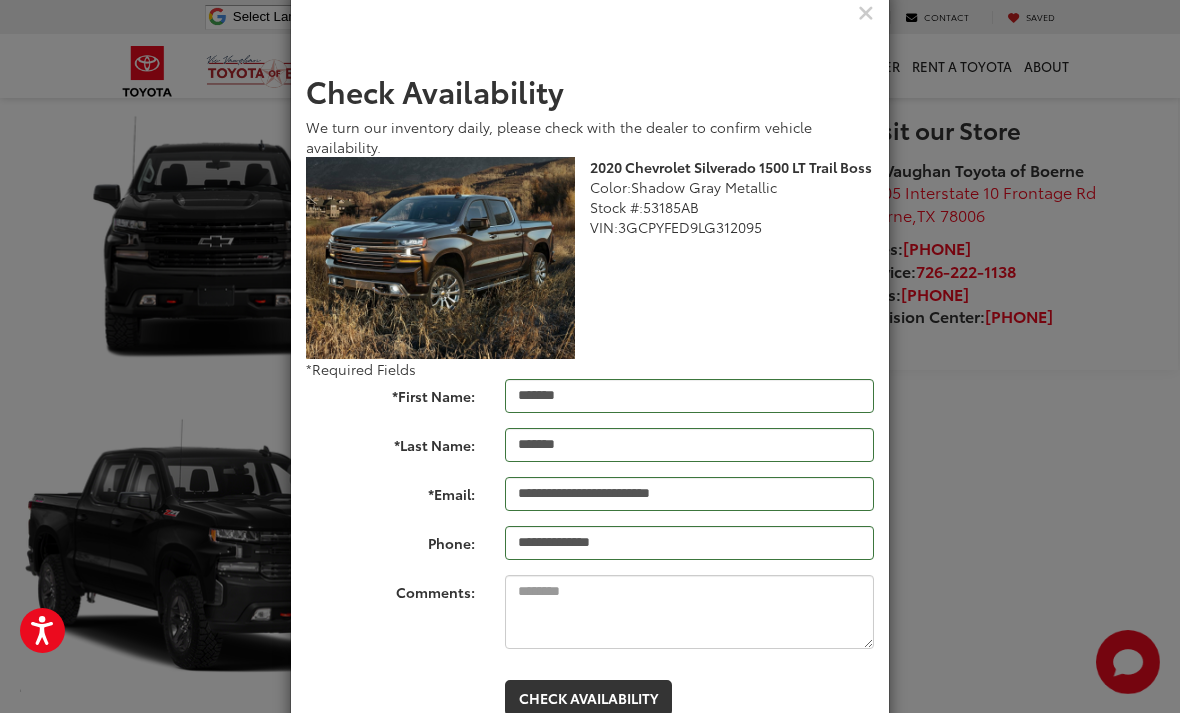 click on "Check Availability" at bounding box center [588, 698] 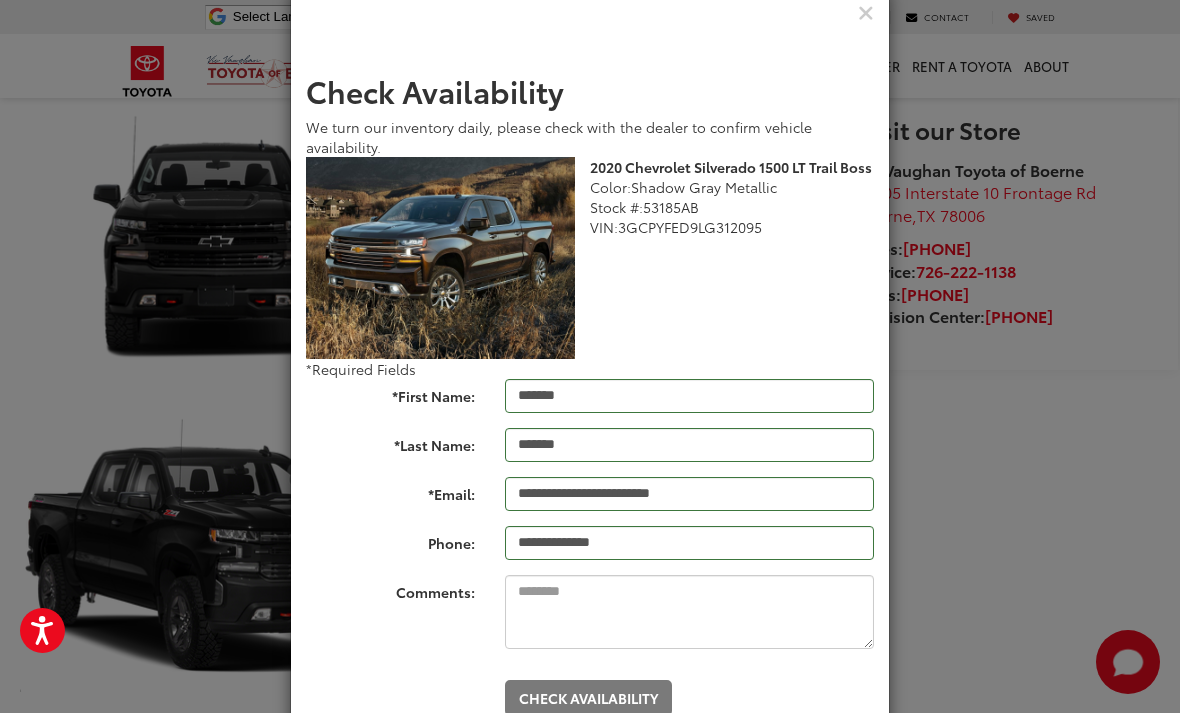 scroll, scrollTop: 0, scrollLeft: 0, axis: both 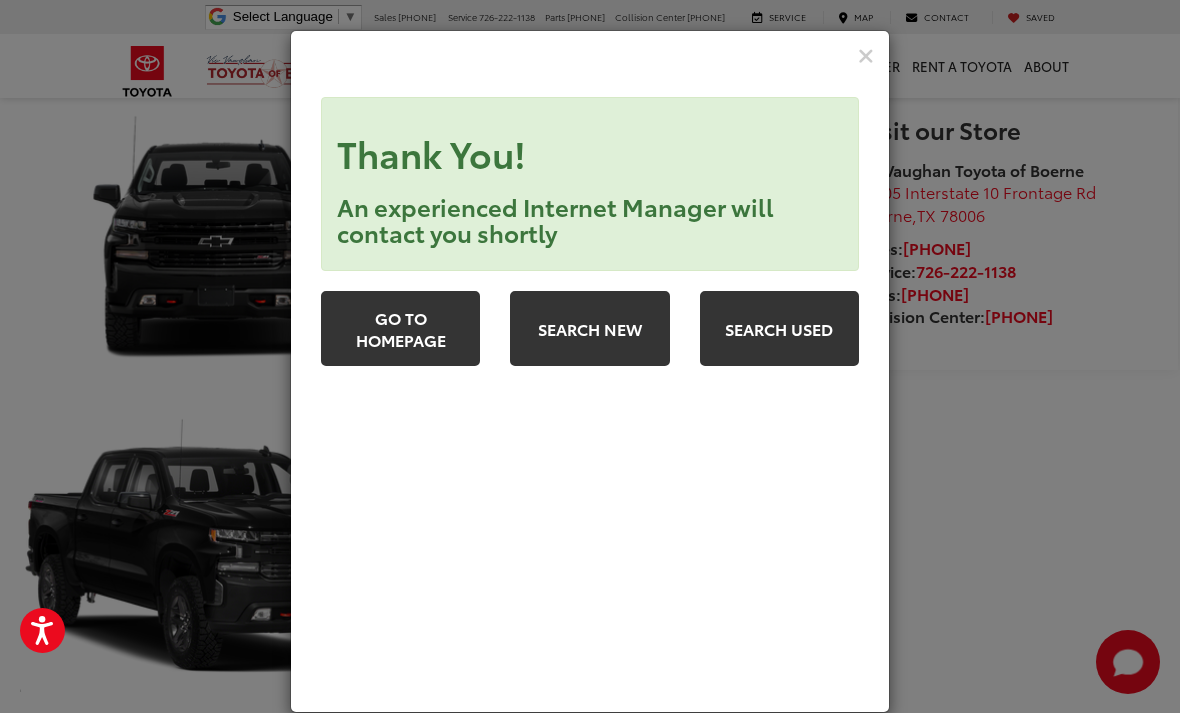 click at bounding box center [590, 56] 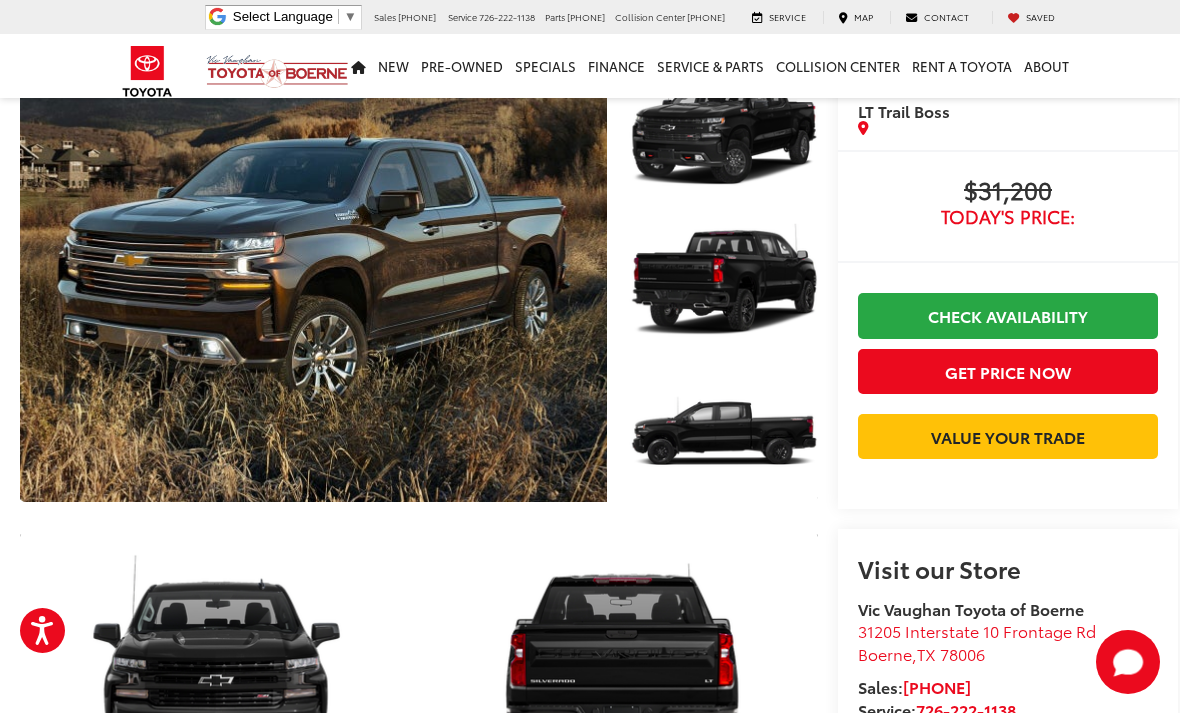 scroll, scrollTop: 0, scrollLeft: 0, axis: both 